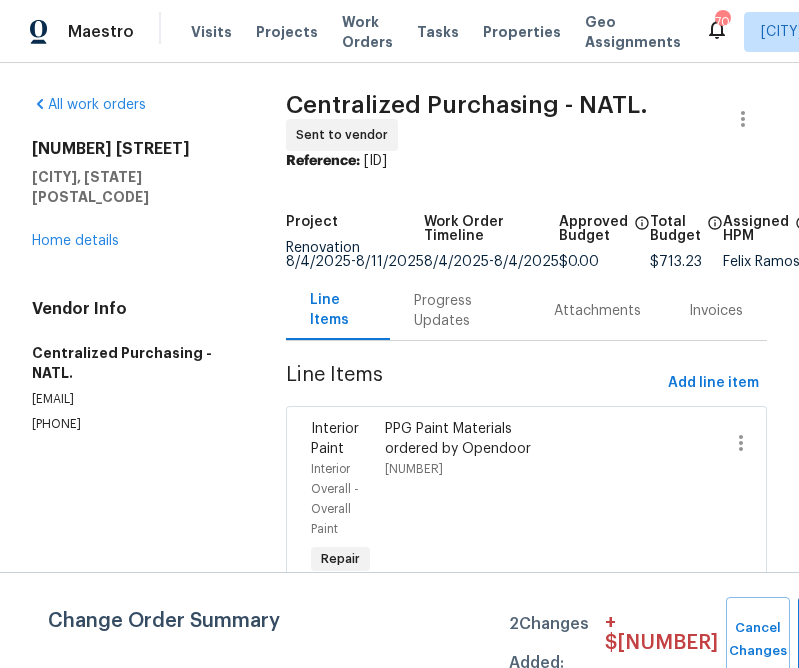 scroll, scrollTop: 0, scrollLeft: 0, axis: both 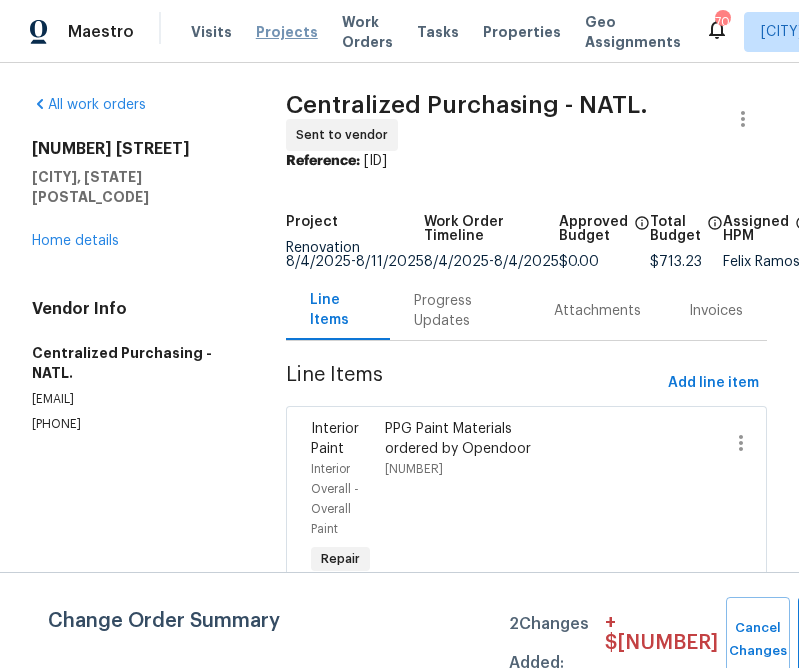 click on "Projects" at bounding box center (287, 32) 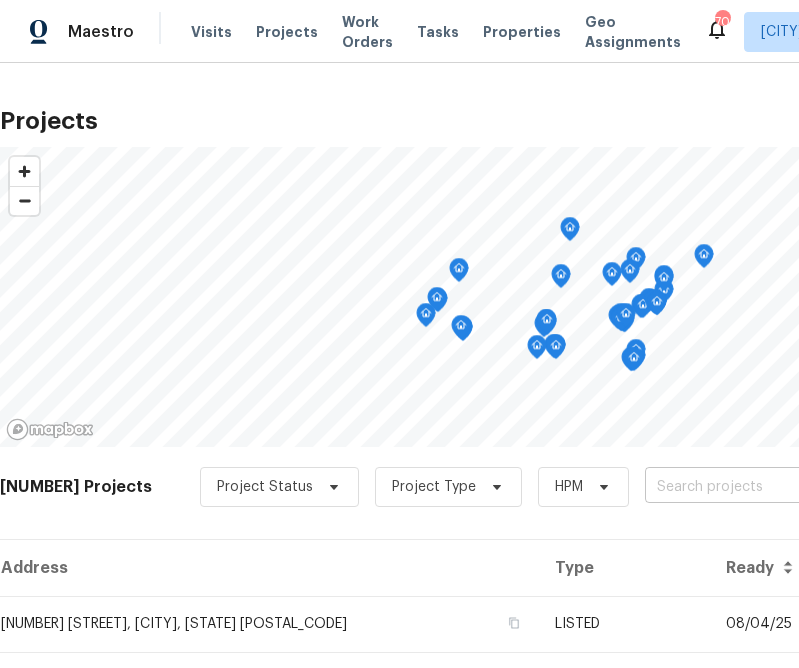 click at bounding box center [759, 487] 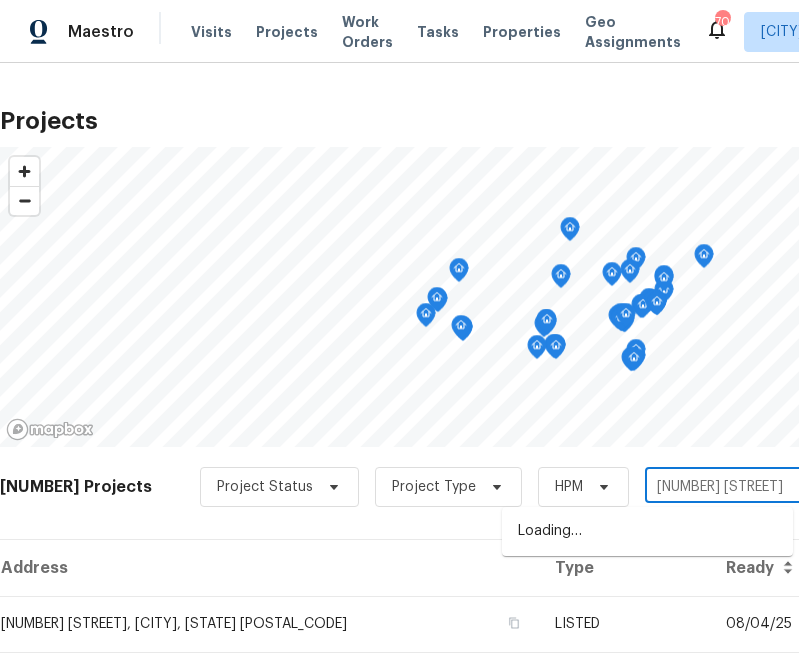type on "[NUMBER] [STREET]" 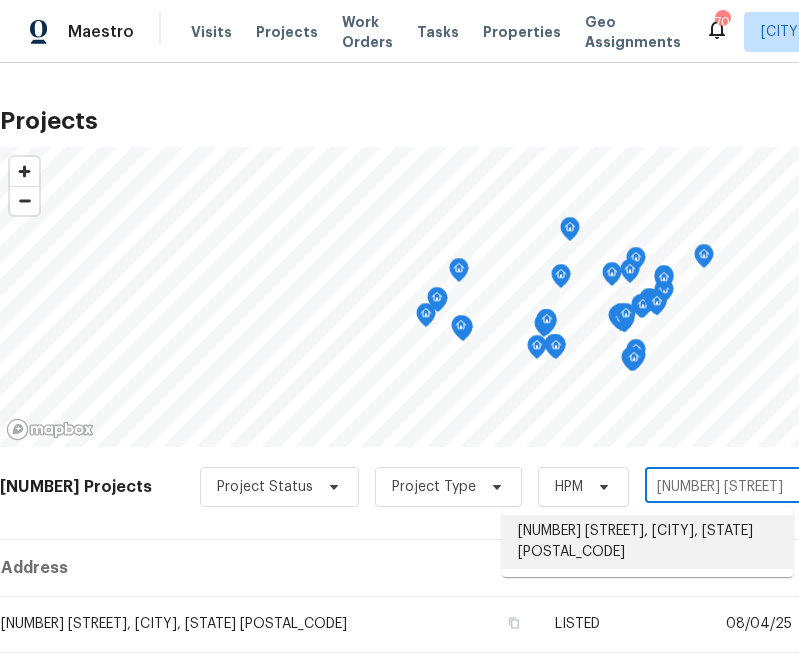 click on "[NUMBER] [STREET], [CITY], [STATE] [POSTAL_CODE]" at bounding box center [647, 542] 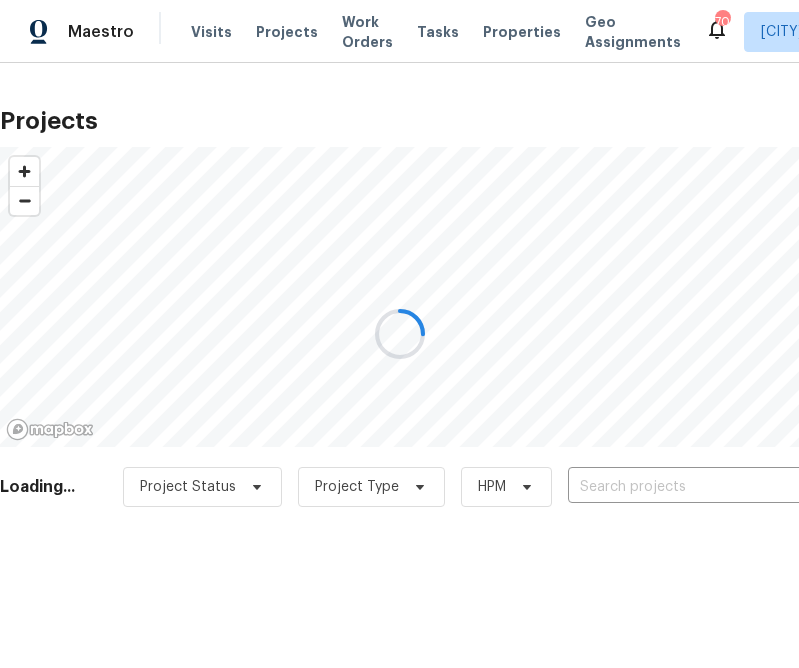 type on "[NUMBER] [STREET], [CITY], [STATE] [POSTAL_CODE]" 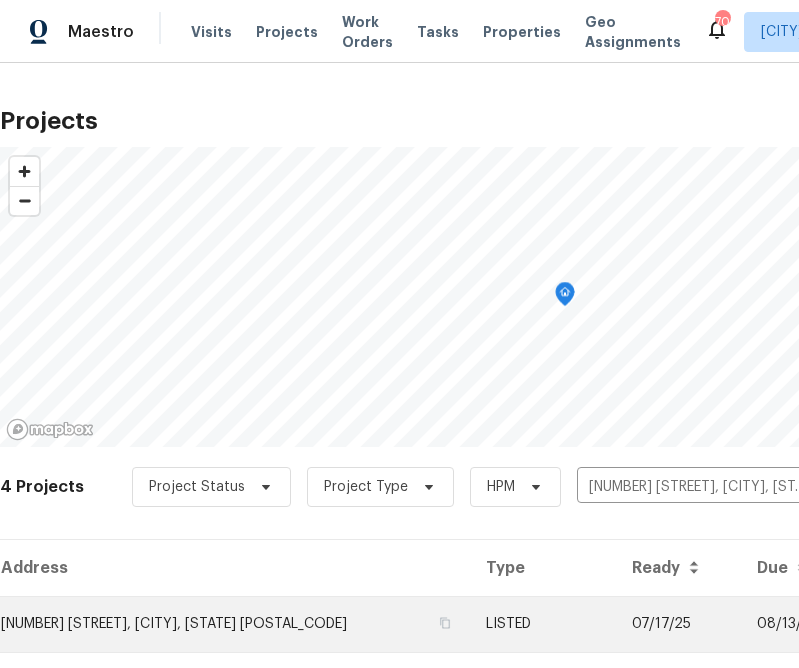 click on "[NUMBER] [STREET], [CITY], [STATE] [POSTAL_CODE]" at bounding box center (235, 624) 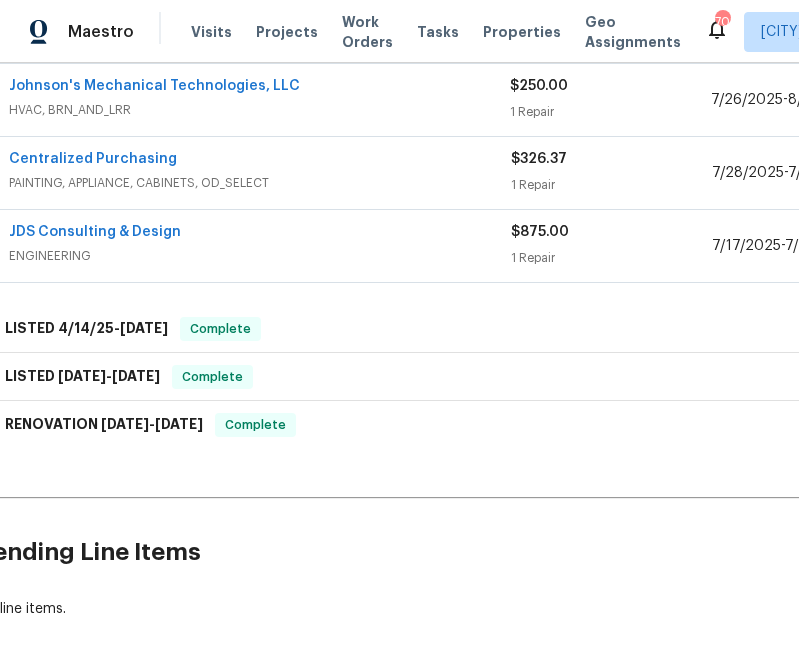 scroll, scrollTop: 549, scrollLeft: 331, axis: both 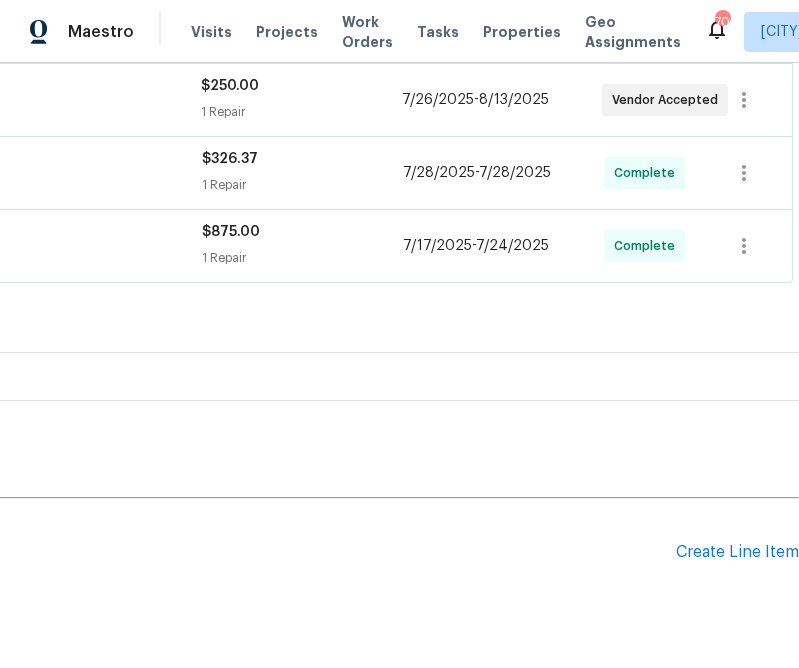 click on "Pending Line Items Create Line Item" at bounding box center (234, 552) 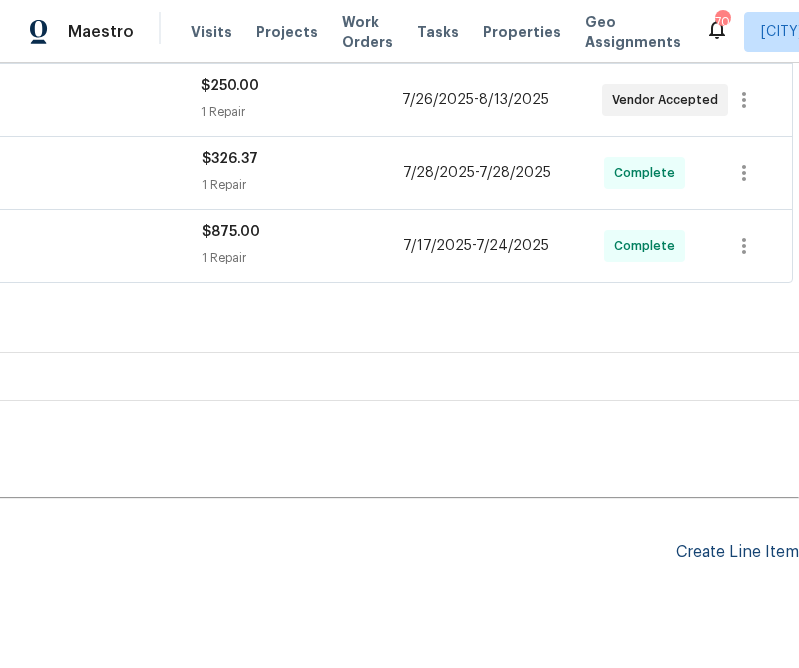 click on "Create Line Item" at bounding box center (737, 552) 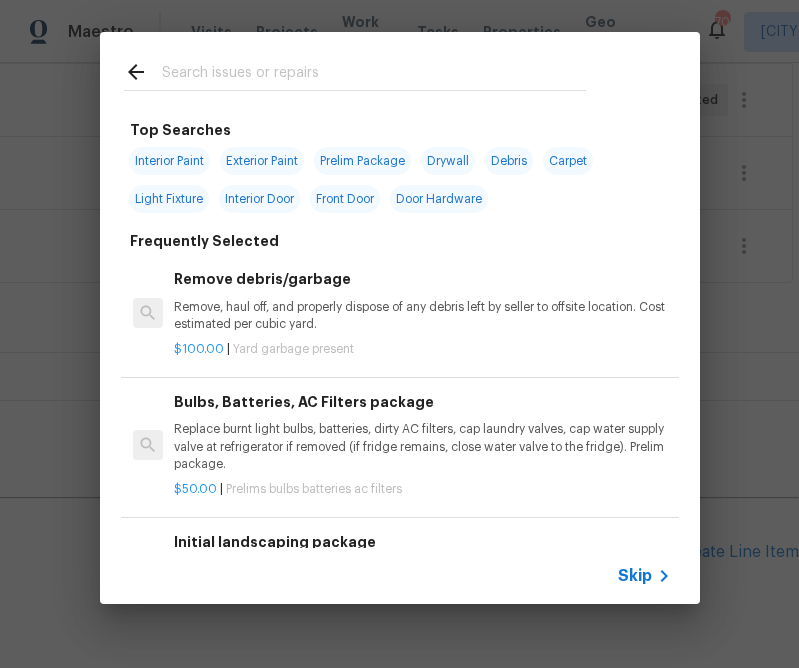 click on "Skip" at bounding box center (635, 576) 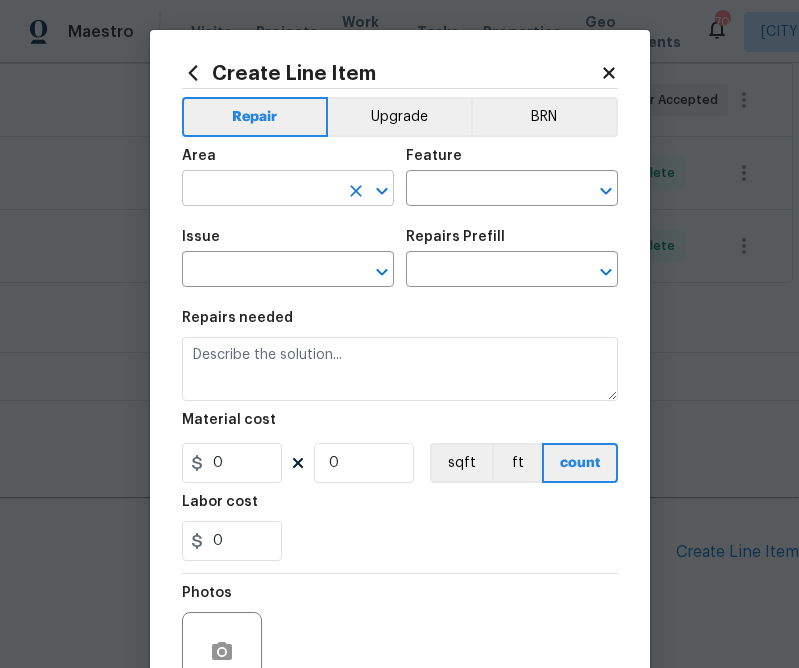 click at bounding box center (260, 190) 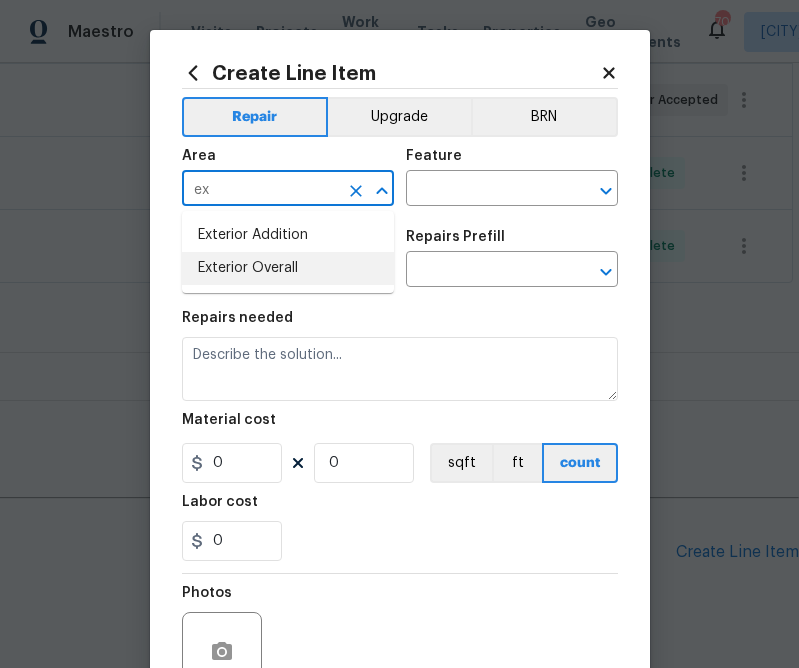 type on "ex" 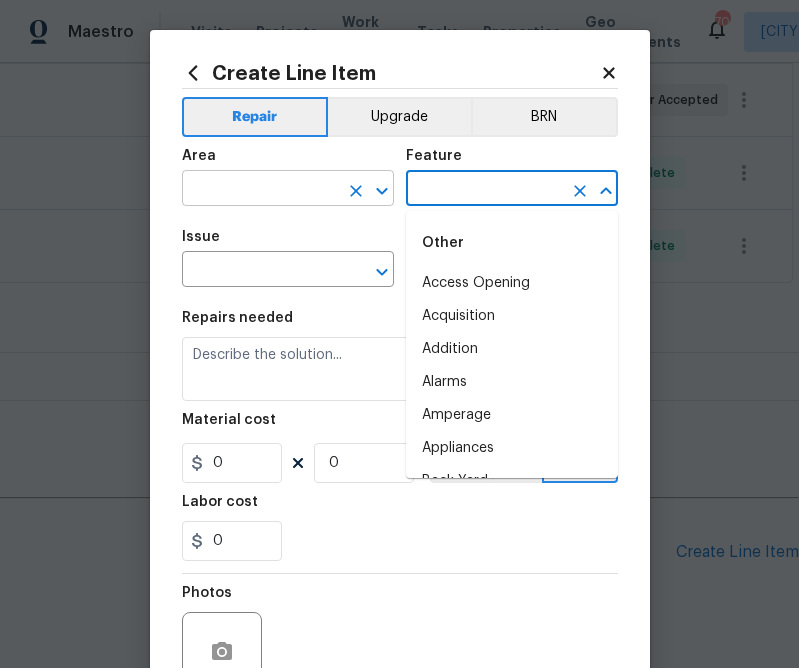 click at bounding box center [260, 190] 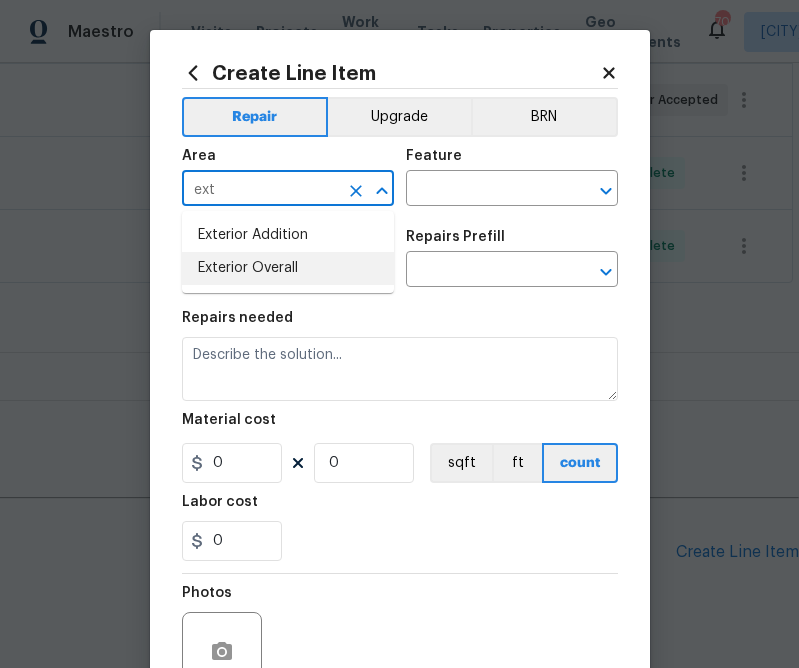 click on "Exterior Overall" at bounding box center [288, 268] 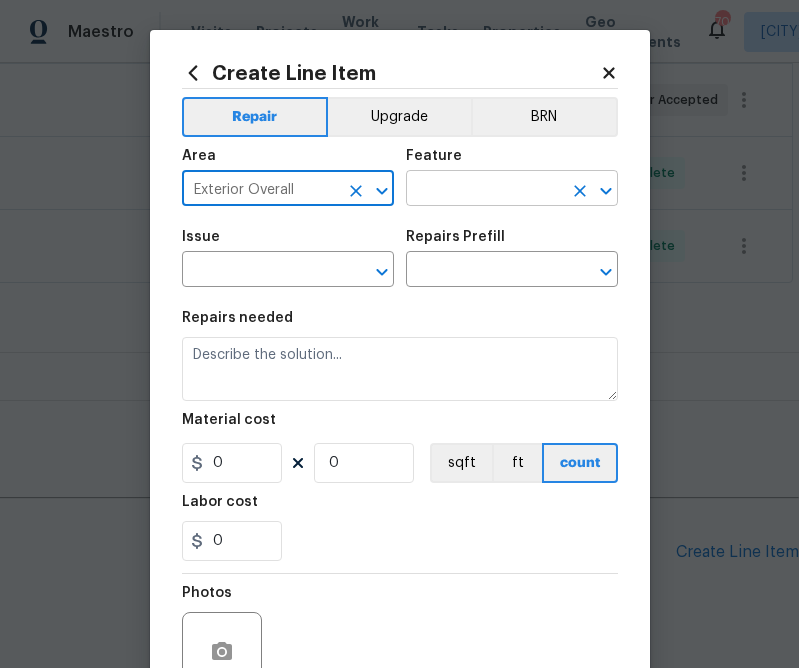 type on "Exterior Overall" 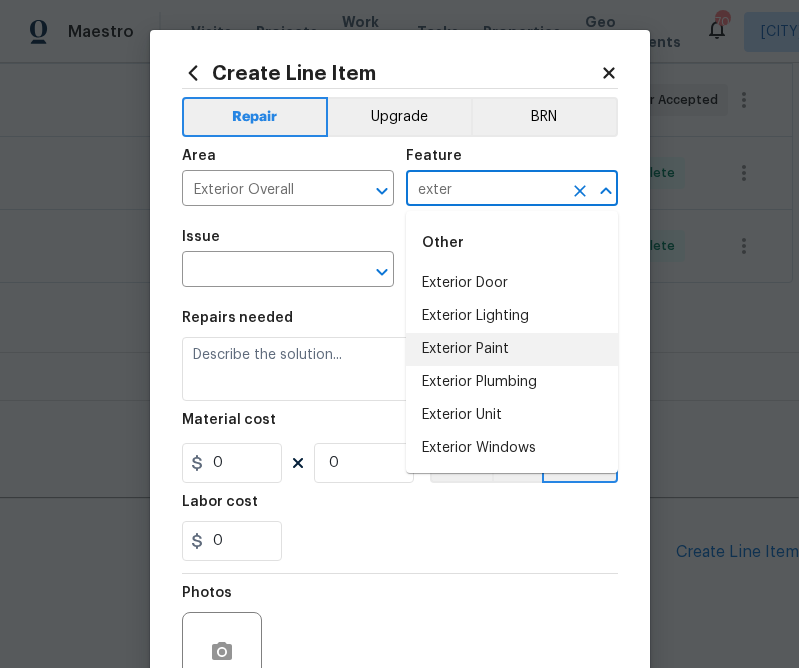 click on "Exterior Paint" at bounding box center [512, 349] 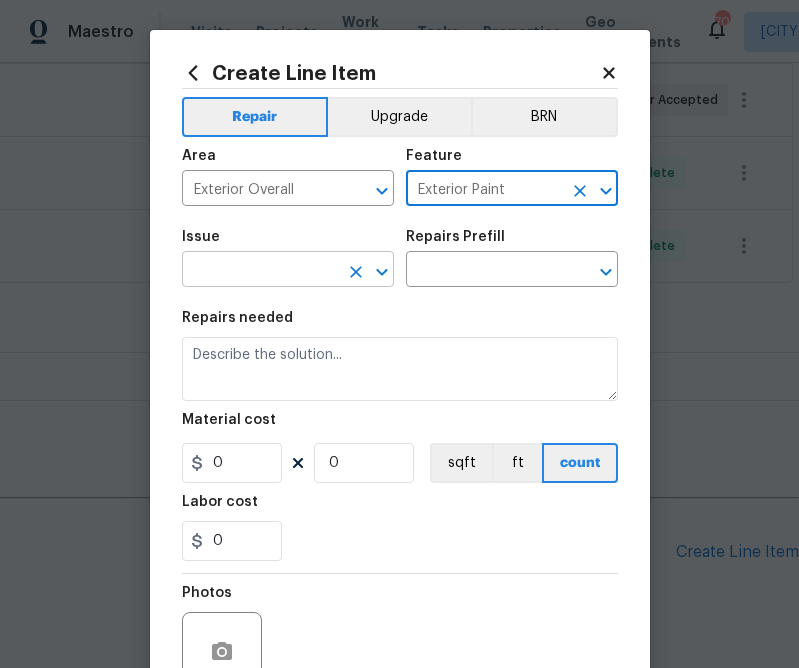type on "Exterior Paint" 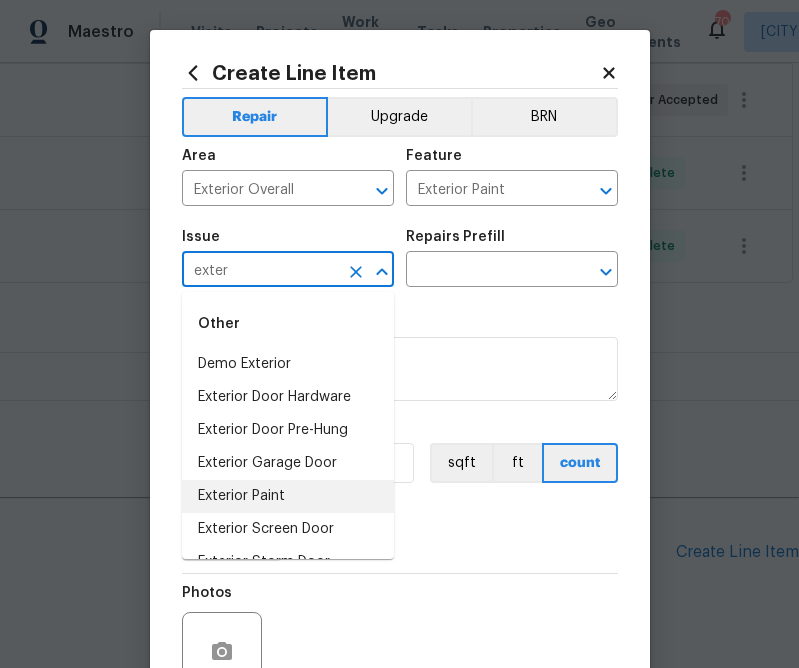 click on "Exterior Paint" at bounding box center (288, 496) 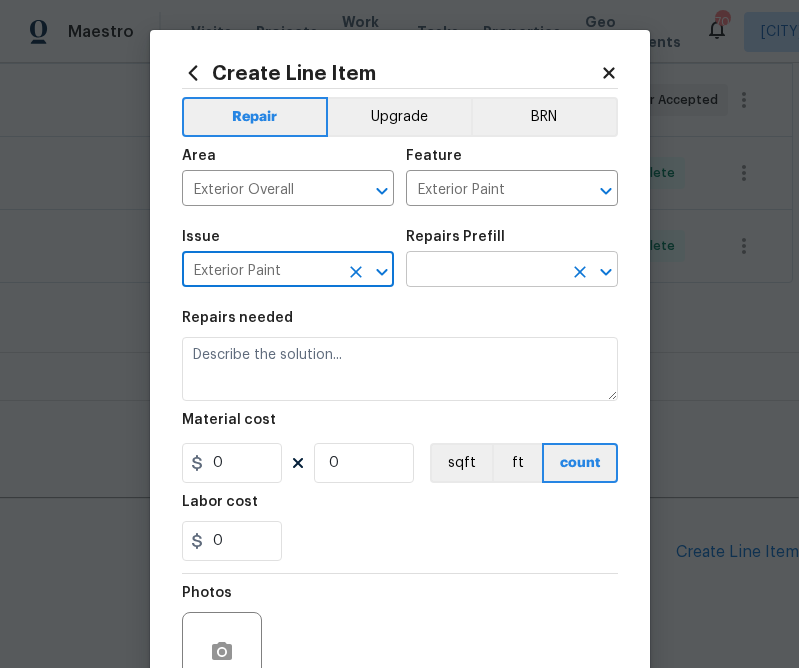 type on "Exterior Paint" 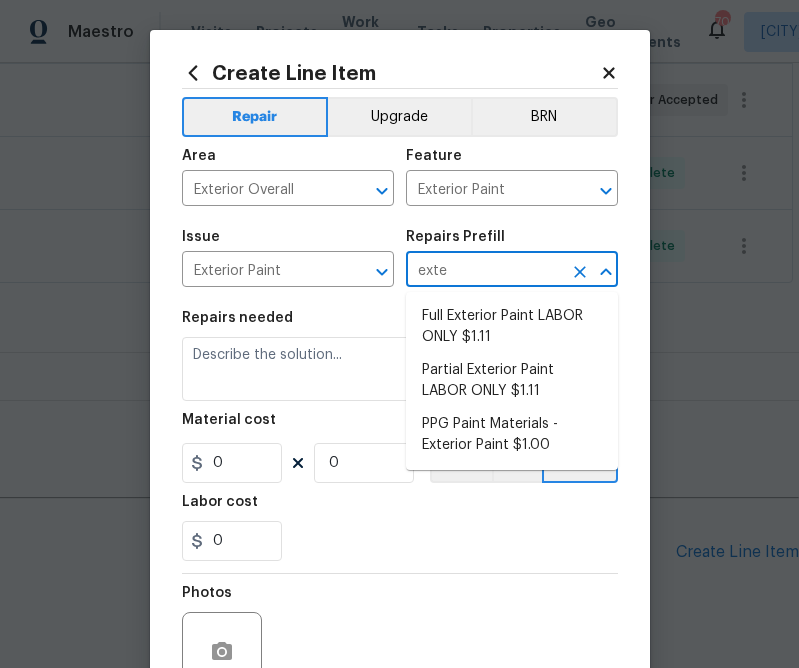 type on "exter" 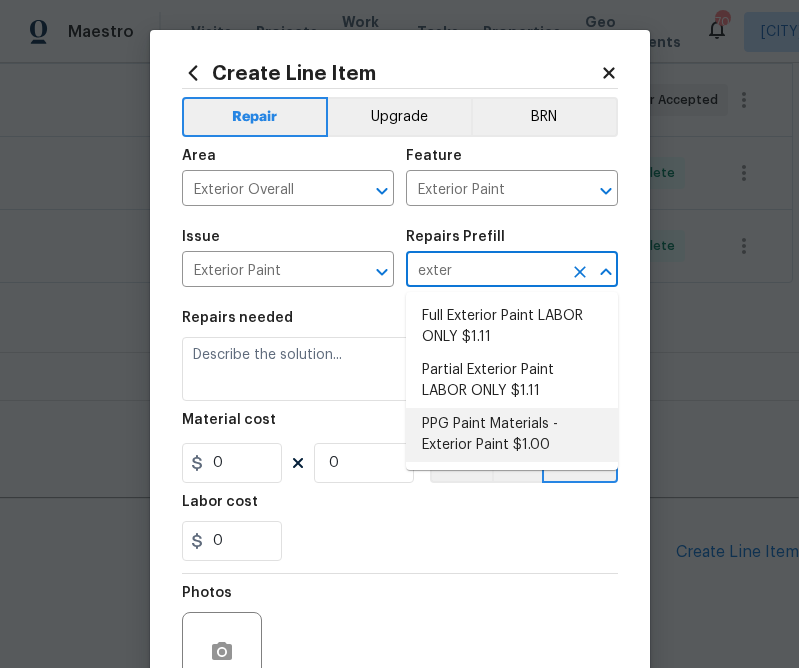 click on "PPG Paint Materials - Exterior Paint $1.00" at bounding box center [512, 435] 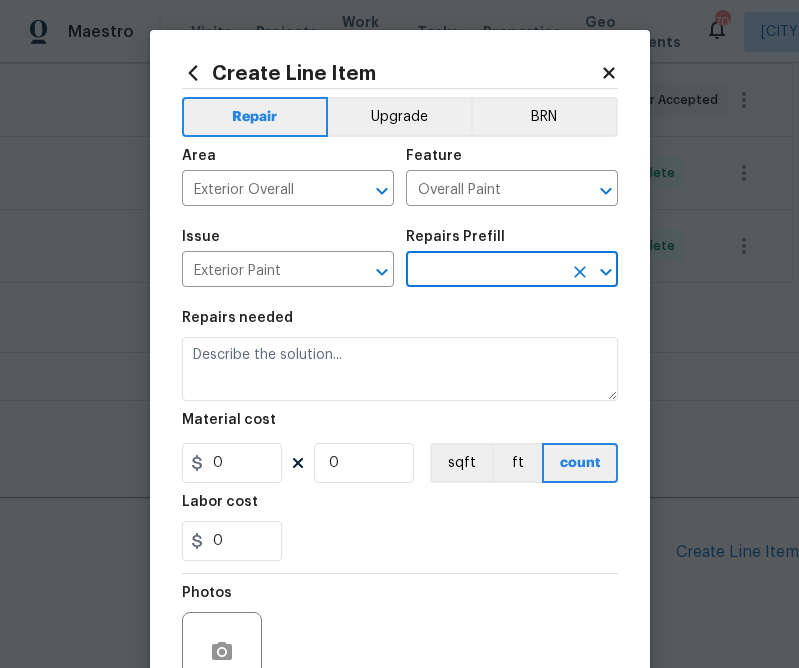 type on "PPG Paint Materials - Exterior Paint $1.00" 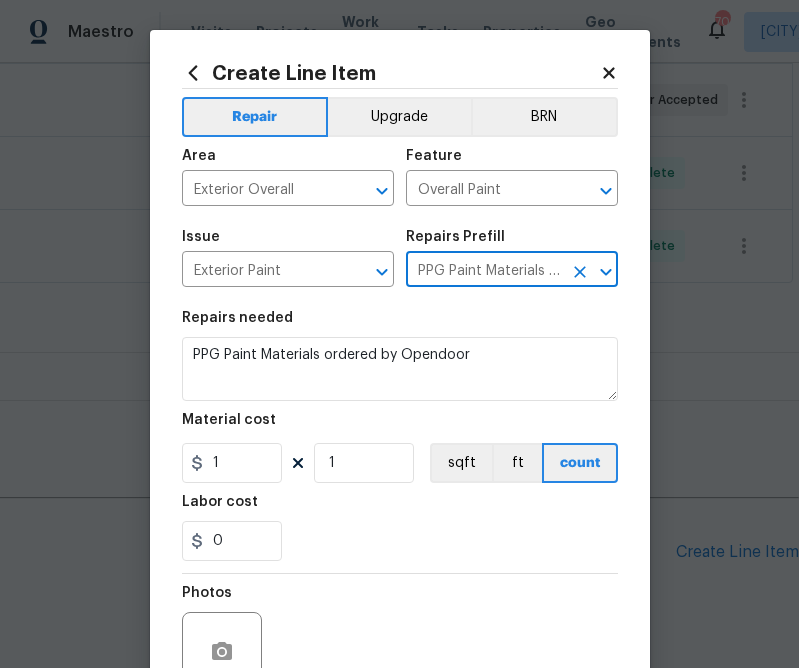 type on "PPG Paint Materials - Exterior Paint $1.00" 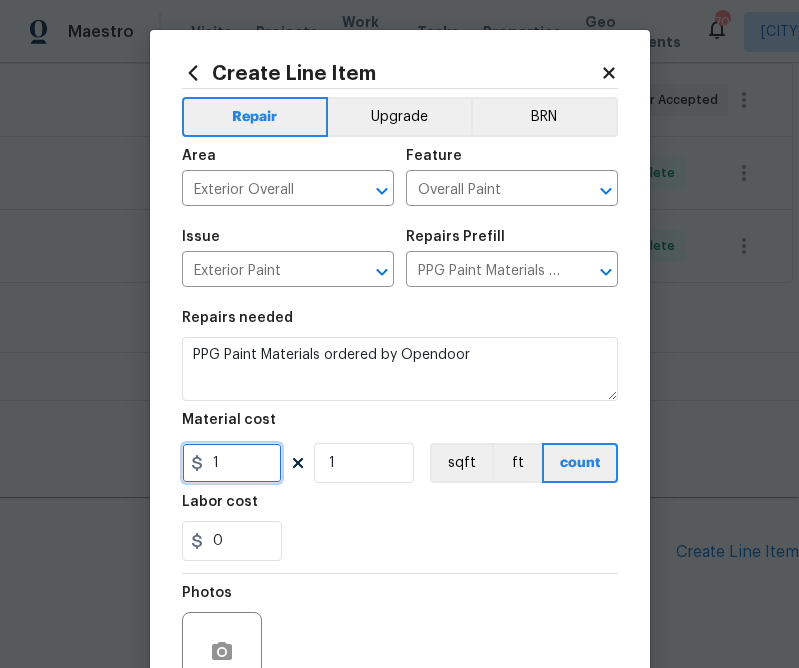 click on "1" at bounding box center [232, 463] 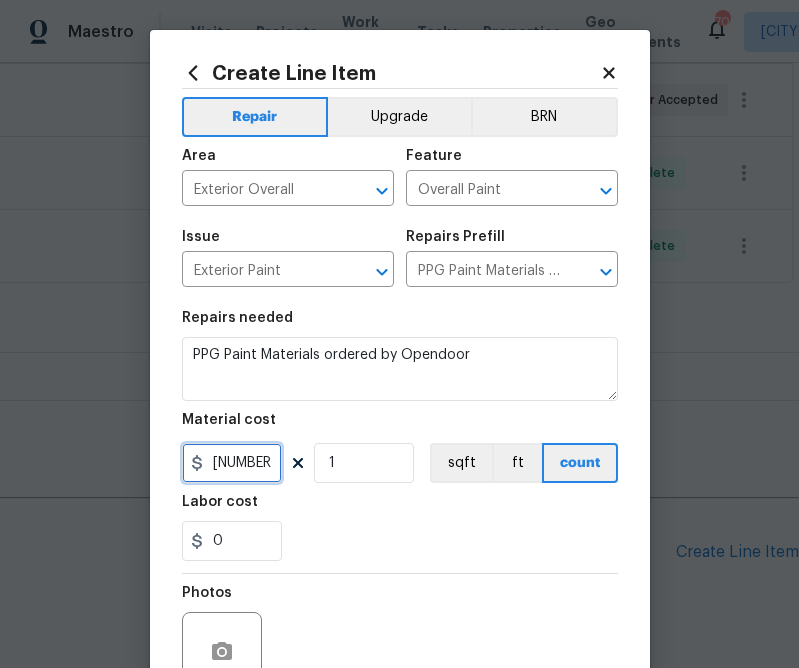 type on "[NUMBER]" 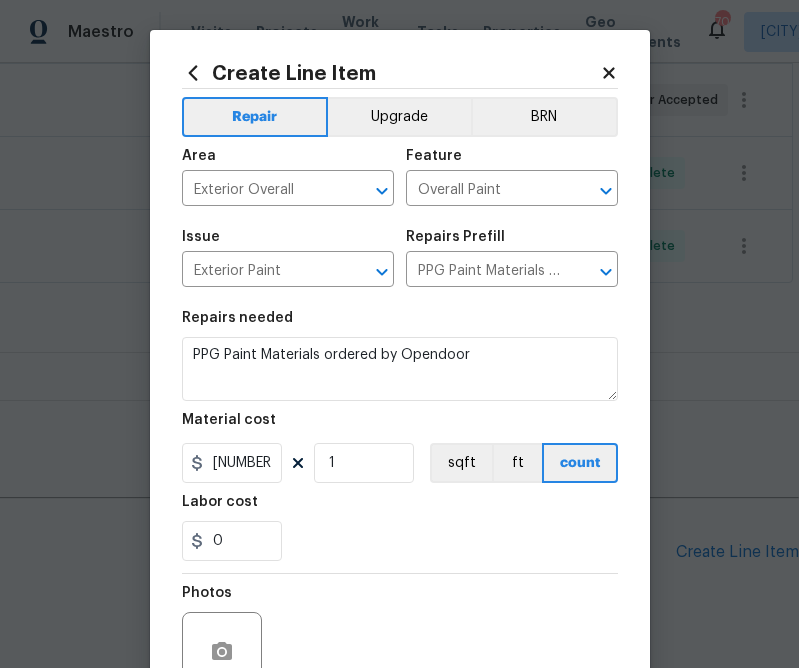 click on "Labor cost" at bounding box center [400, 508] 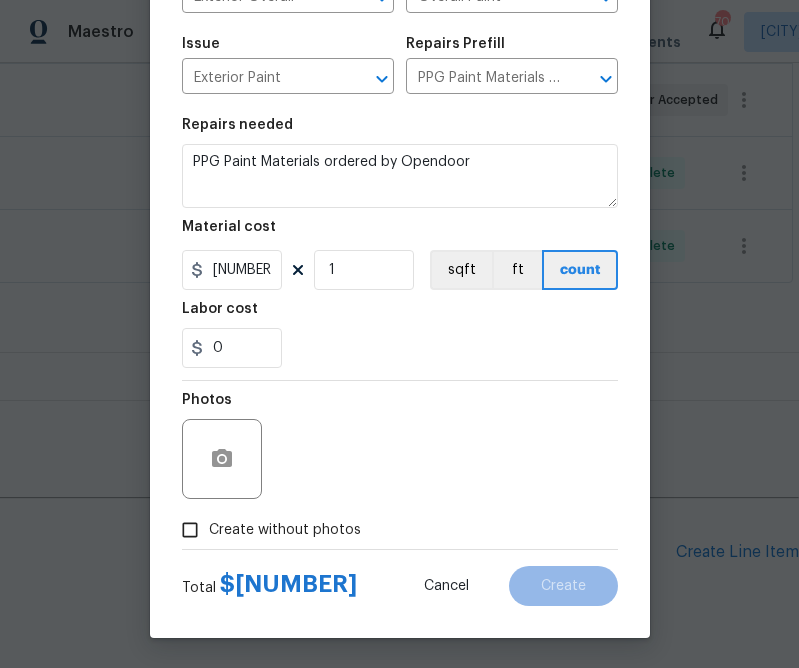drag, startPoint x: 281, startPoint y: 532, endPoint x: 310, endPoint y: 510, distance: 36.40055 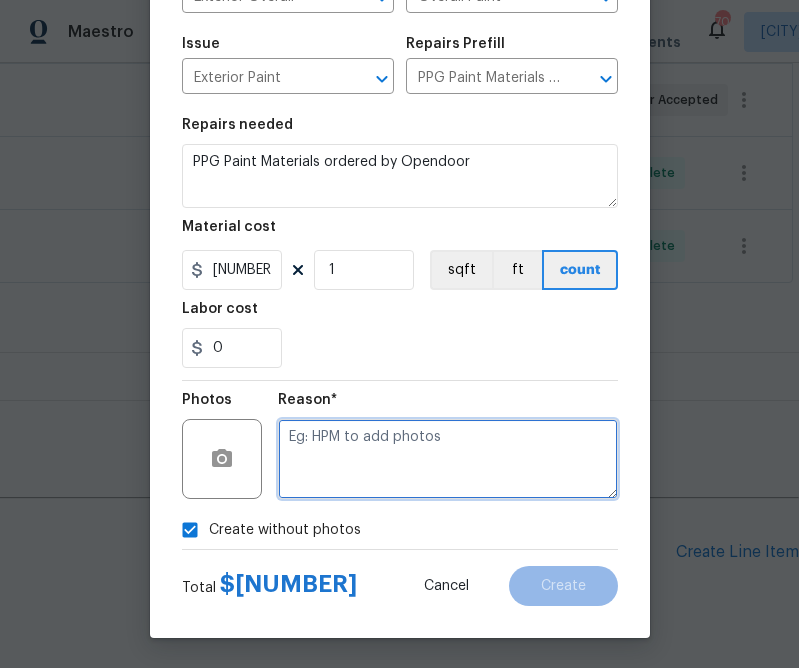 click at bounding box center (448, 459) 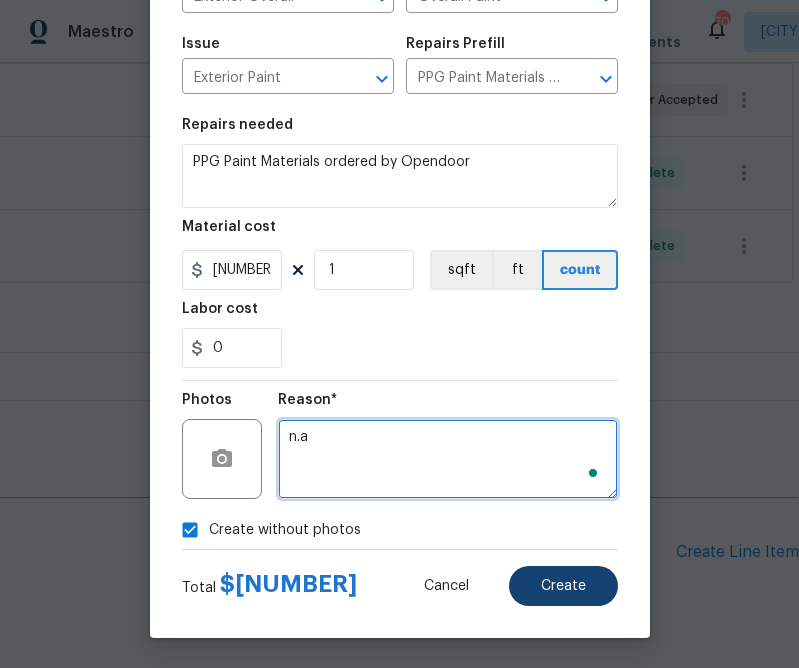 type on "n.a" 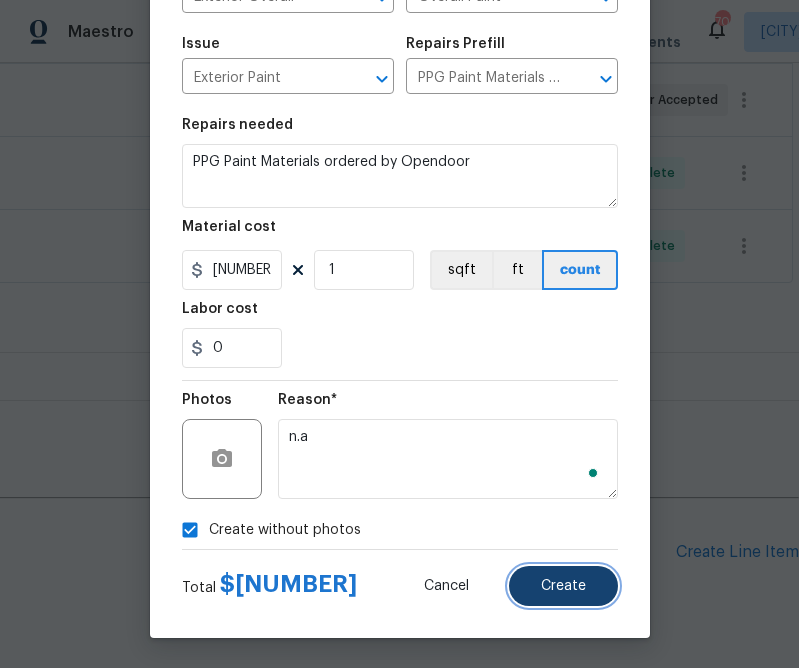 click on "Create" at bounding box center (563, 586) 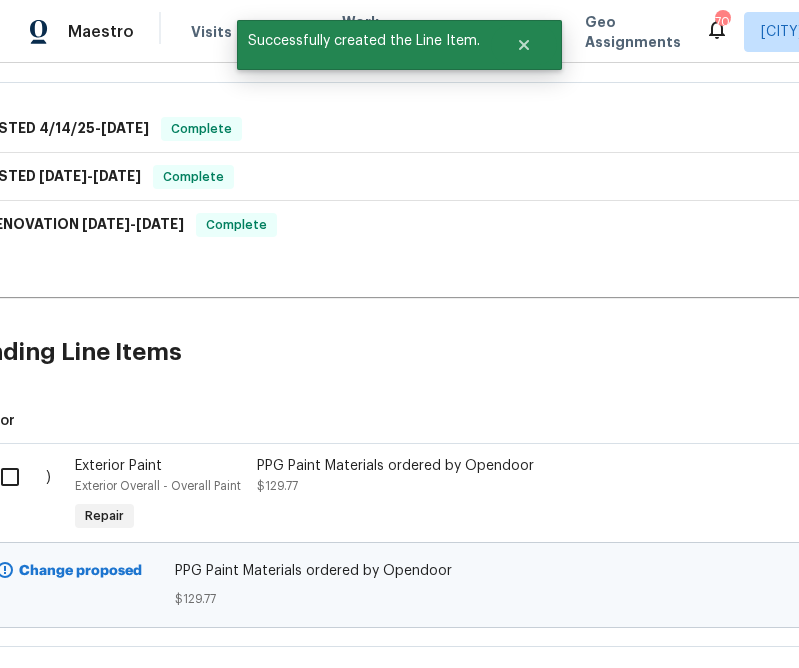 scroll, scrollTop: 844, scrollLeft: 41, axis: both 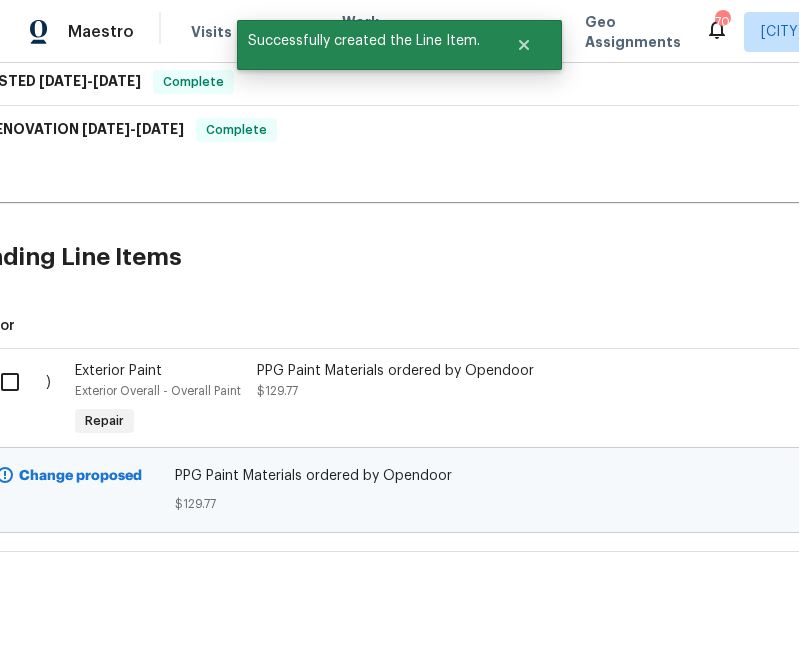 click at bounding box center [17, 382] 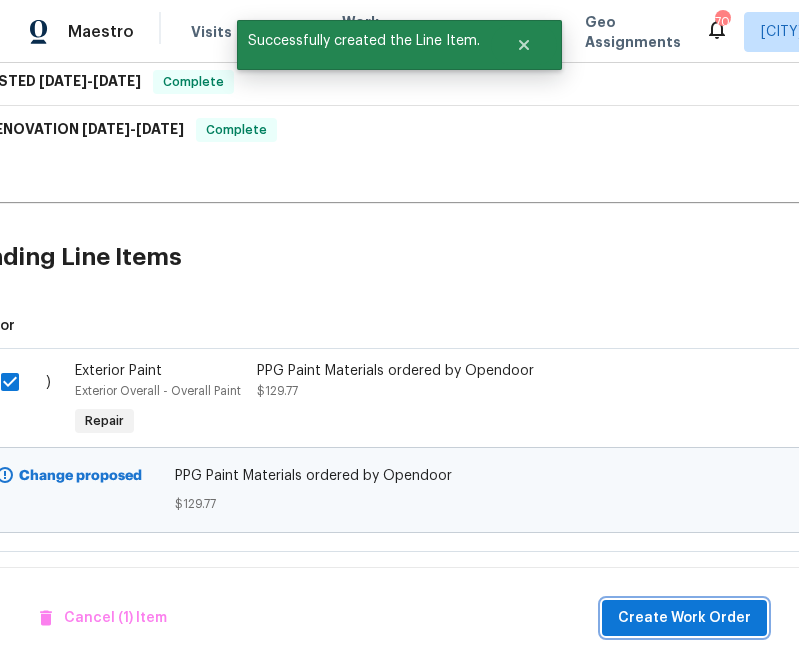 click on "Create Work Order" at bounding box center (684, 618) 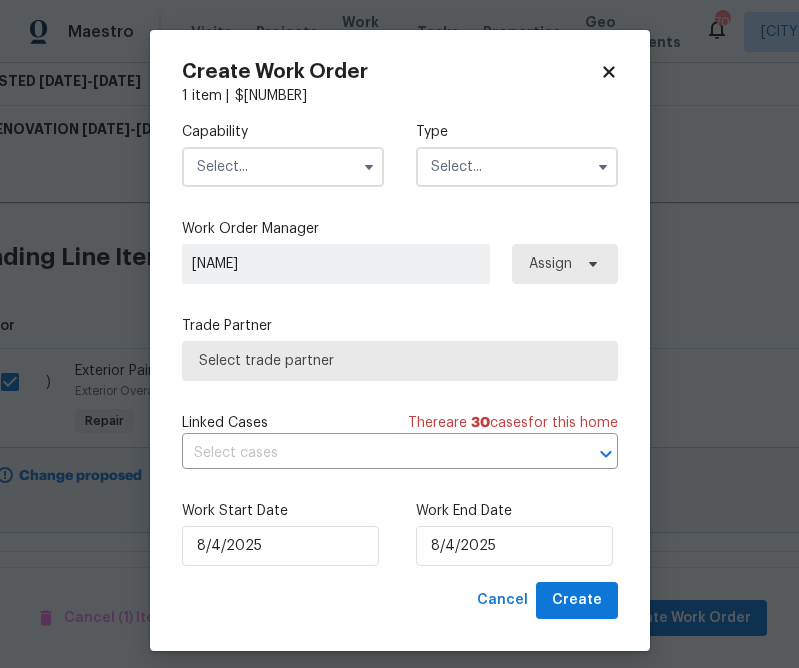 click at bounding box center [283, 167] 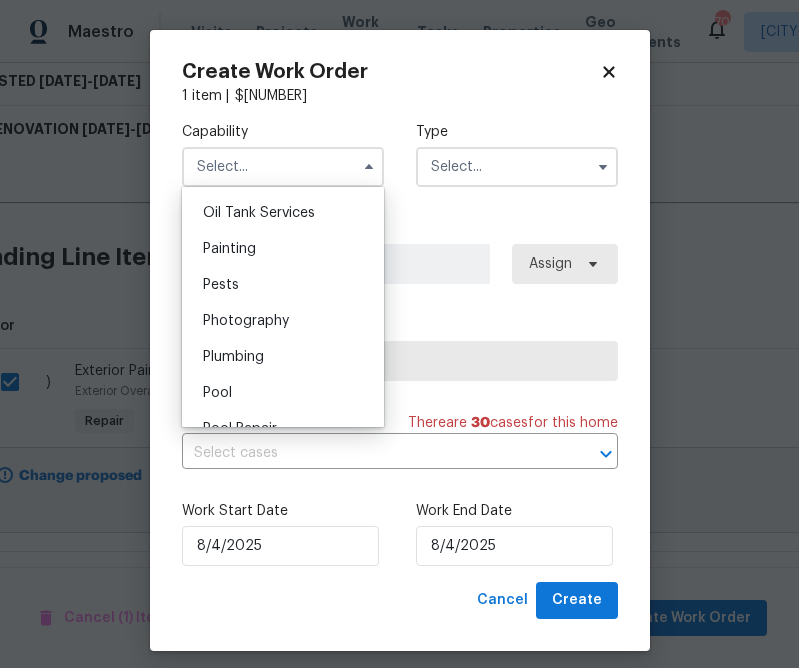 scroll, scrollTop: 1717, scrollLeft: 0, axis: vertical 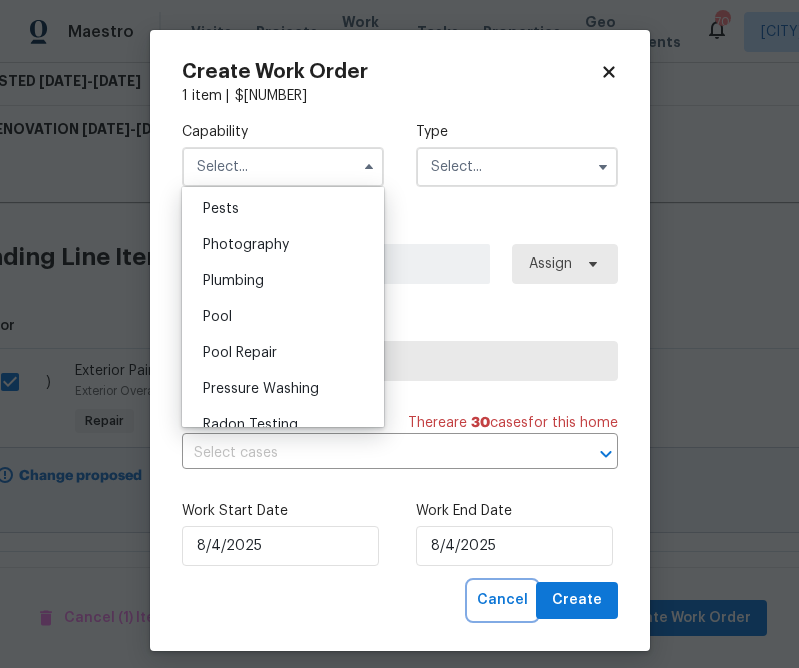 click on "Cancel" at bounding box center [502, 600] 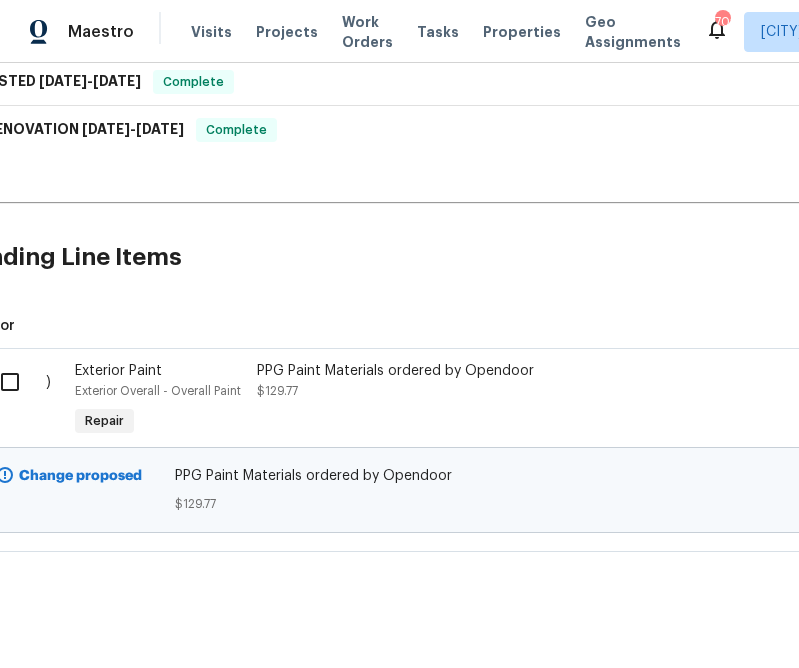 click at bounding box center (17, 382) 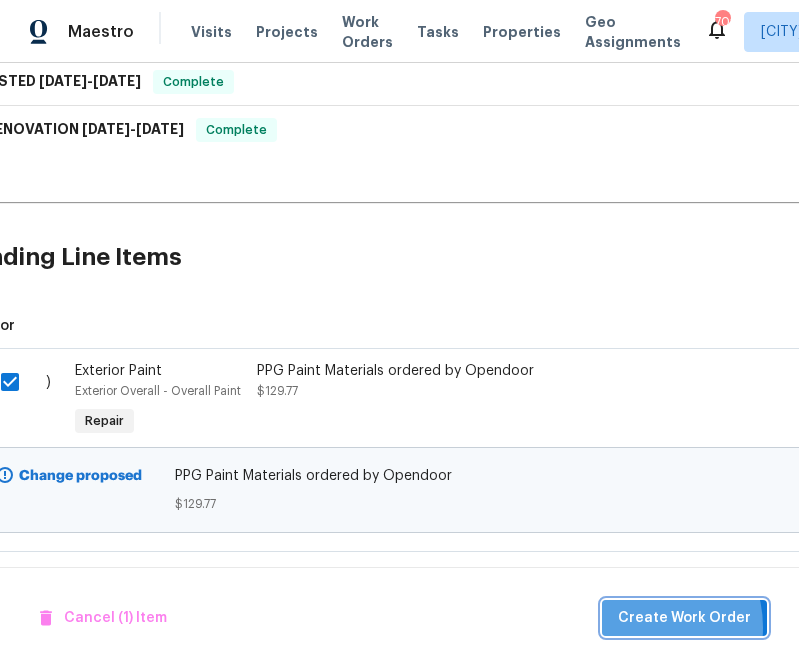 click on "Create Work Order" at bounding box center (684, 618) 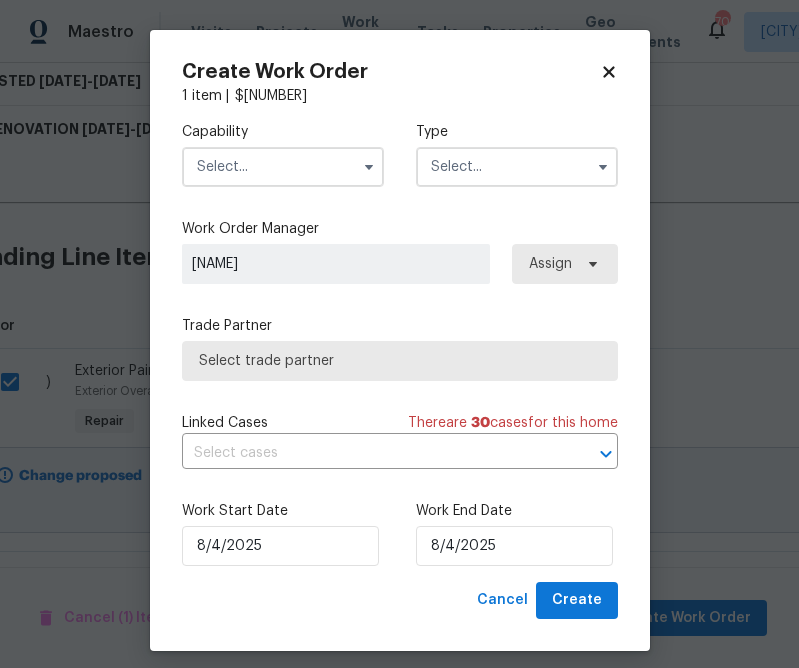 click on "Capability" at bounding box center (283, 154) 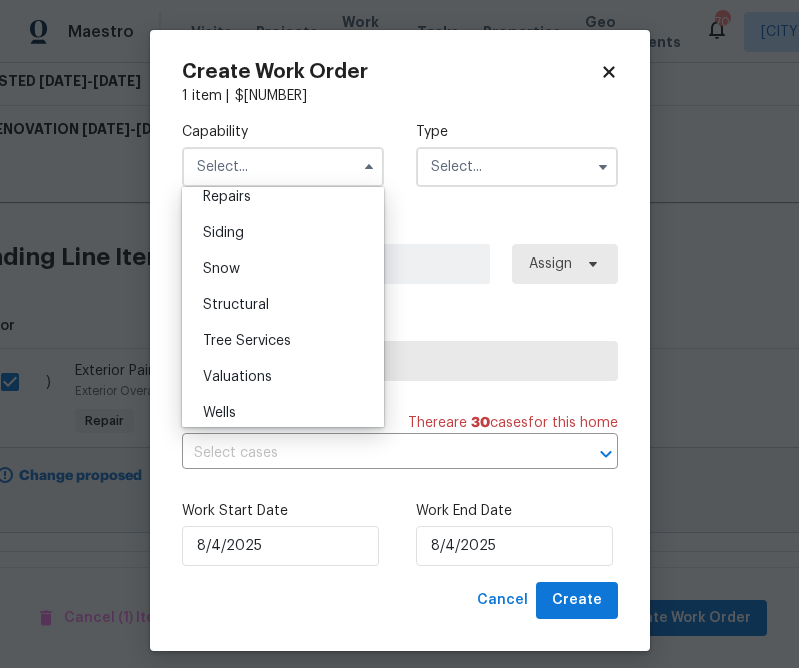 scroll, scrollTop: 2226, scrollLeft: 0, axis: vertical 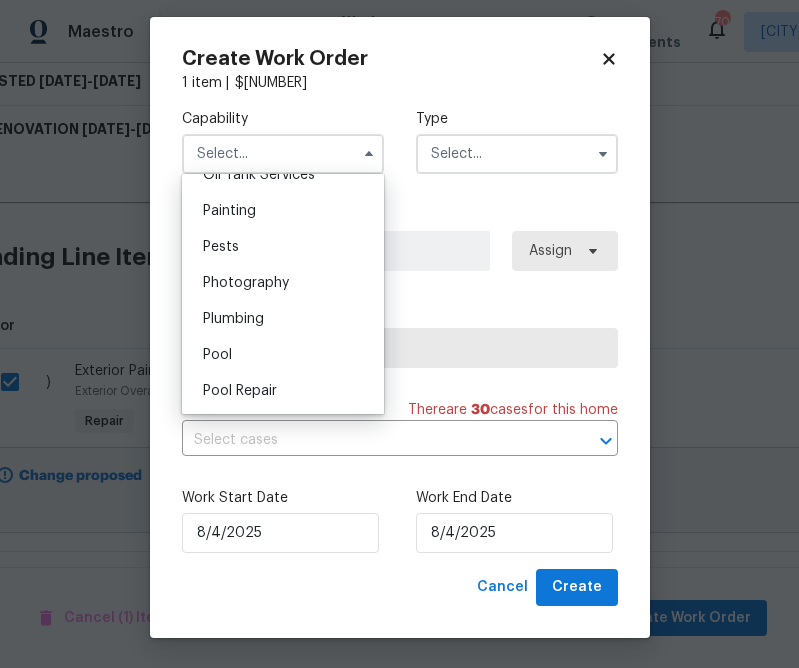 click on "Painting" at bounding box center [229, 211] 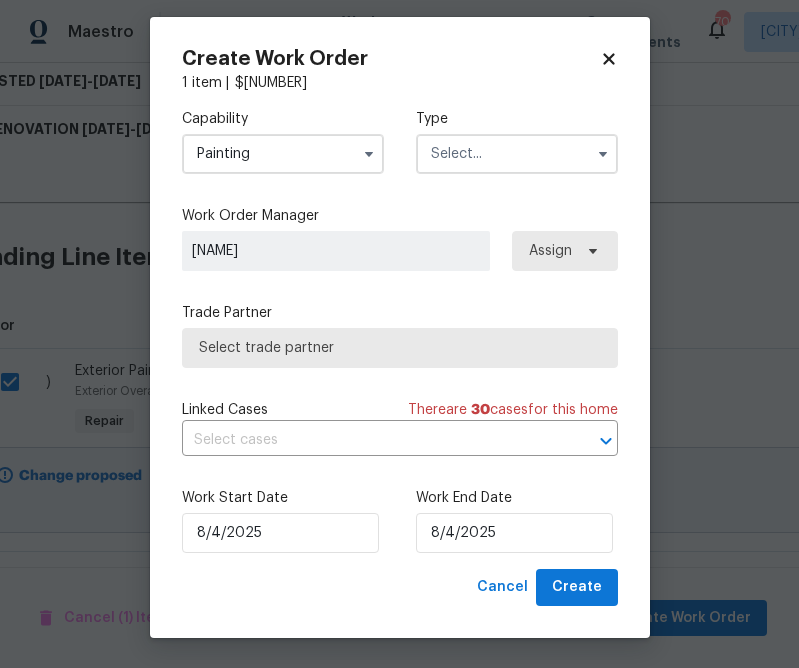 click on "Type" at bounding box center [517, 119] 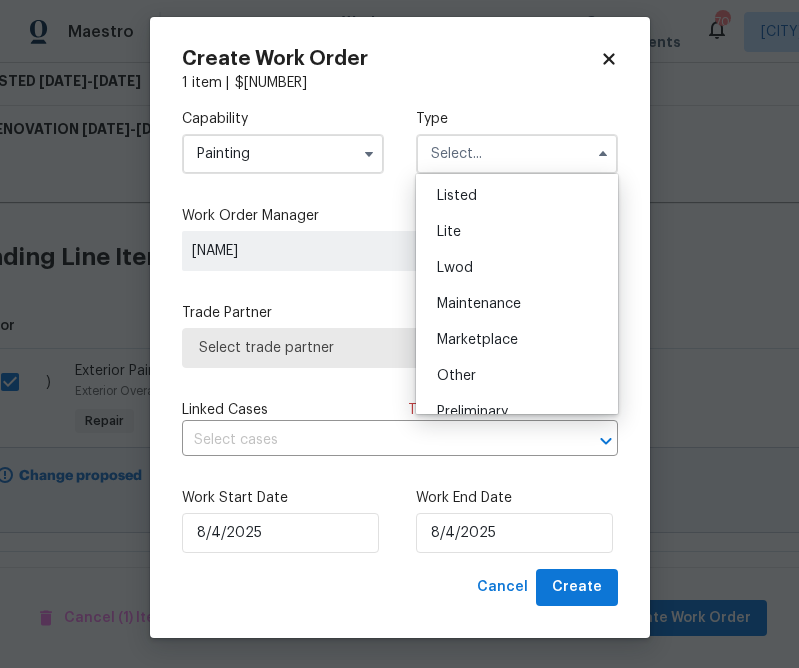 scroll, scrollTop: 208, scrollLeft: 0, axis: vertical 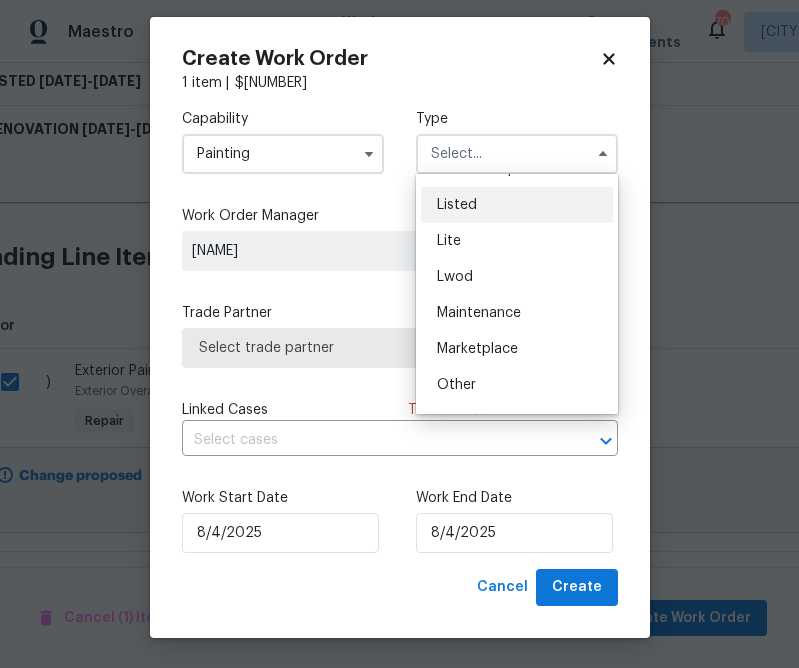 click on "Listed" at bounding box center (517, 205) 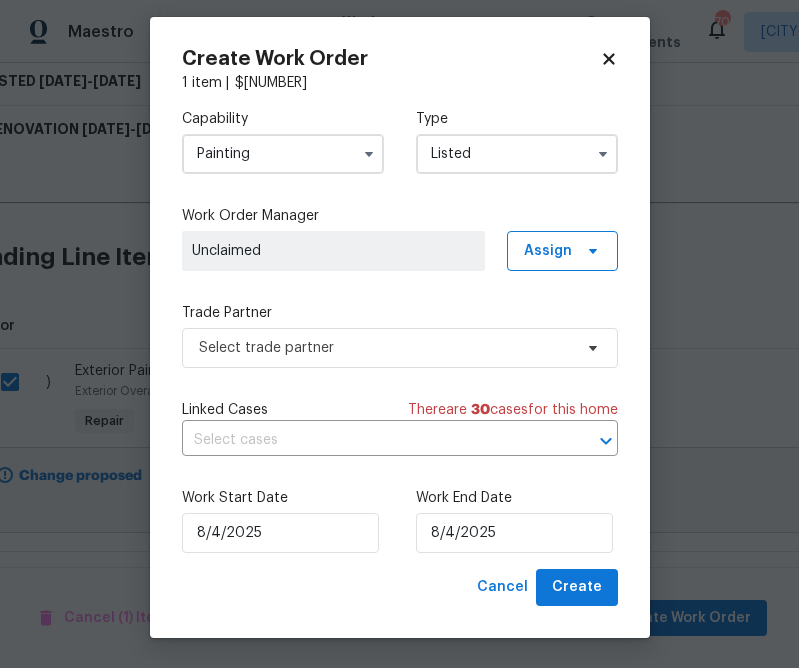 scroll, scrollTop: 0, scrollLeft: 0, axis: both 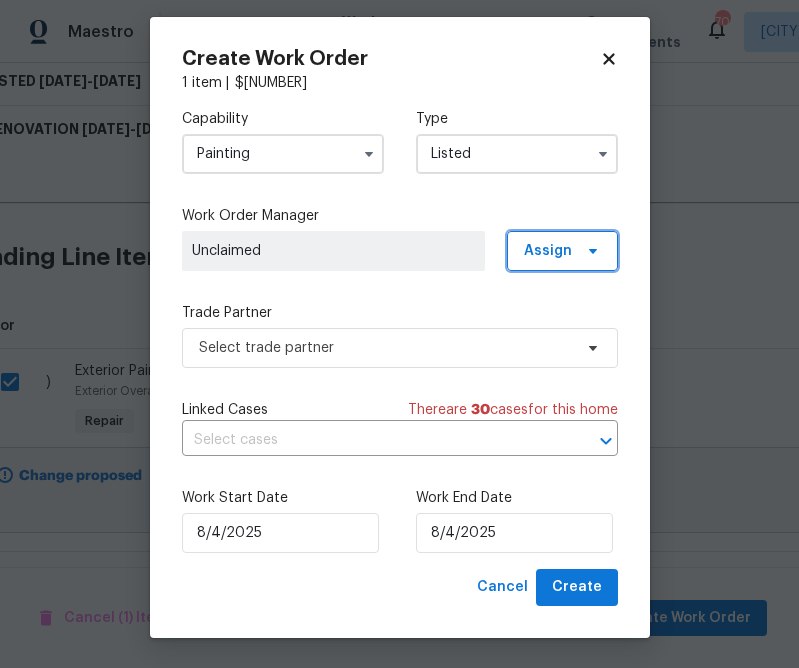 click on "Assign" at bounding box center (562, 251) 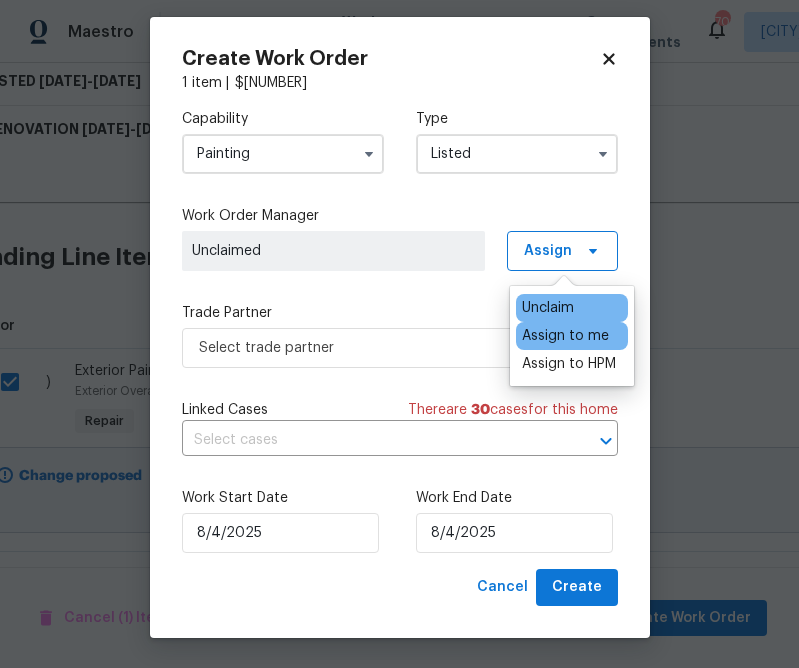 click on "Assign to me" at bounding box center (565, 336) 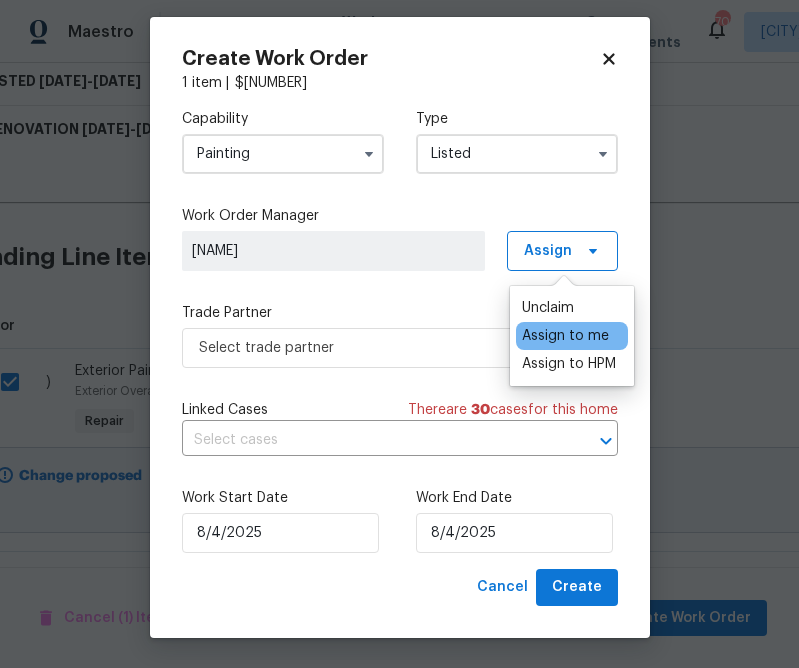 click on "Capability Painting Type Listed Work Order Manager [NAME] Assign Trade Partner Select trade partner Linked Cases There are [NUMBER] cases for this home Work Start Date [DATE] Work End Date [DATE]" at bounding box center (400, 331) 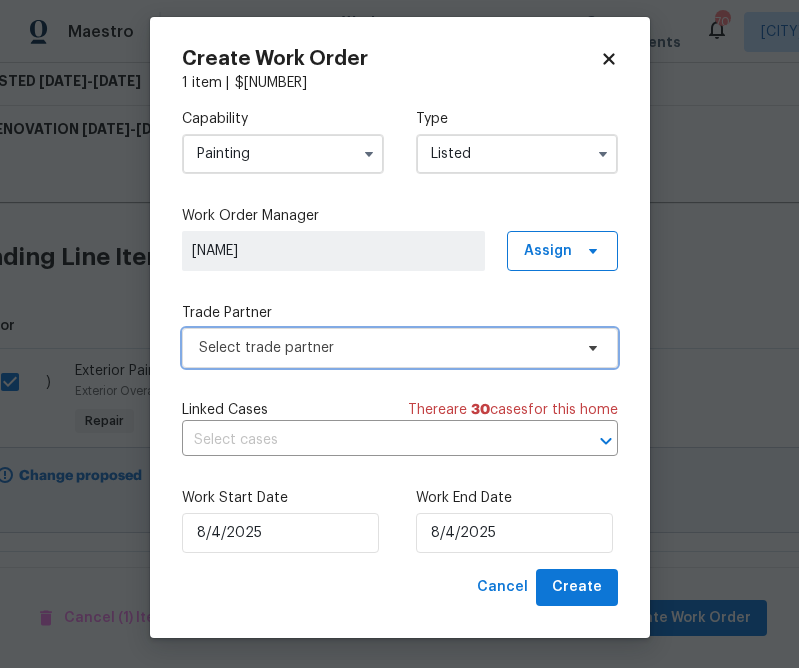 click on "Select trade partner" at bounding box center [385, 348] 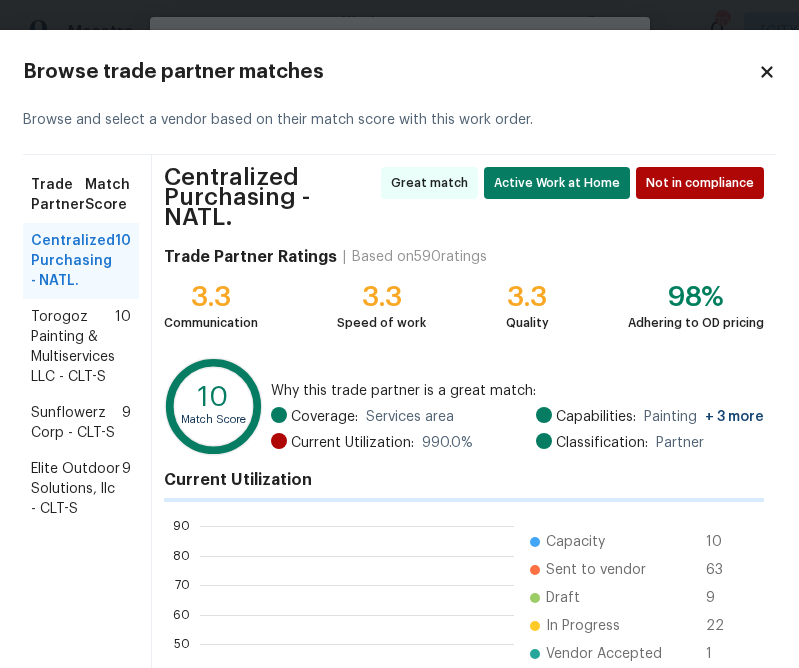 scroll, scrollTop: 2, scrollLeft: 1, axis: both 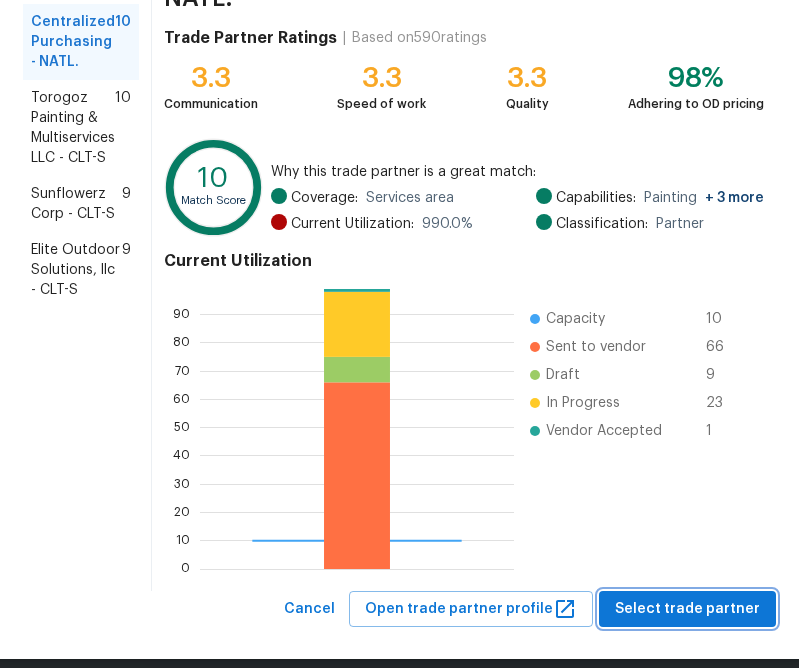 click on "Select trade partner" at bounding box center (687, 609) 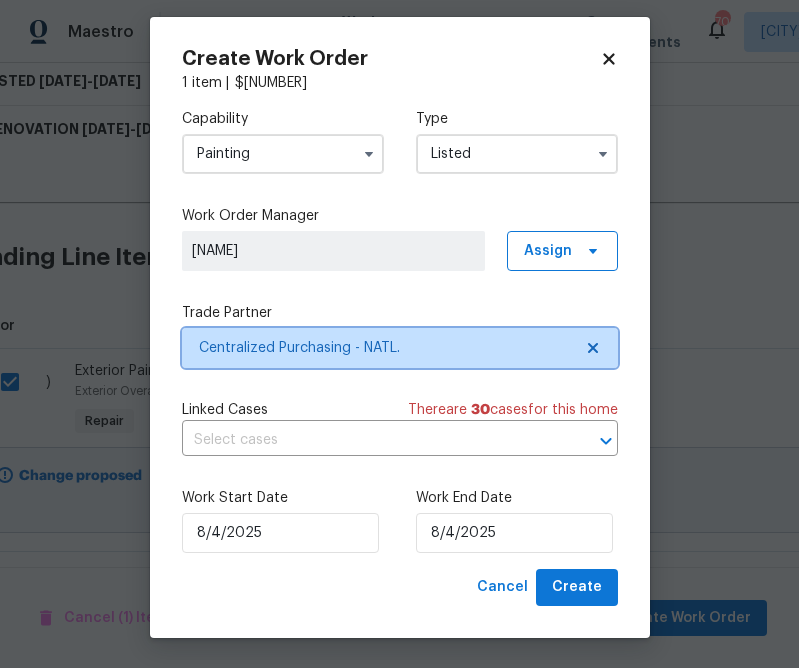 scroll, scrollTop: 0, scrollLeft: 0, axis: both 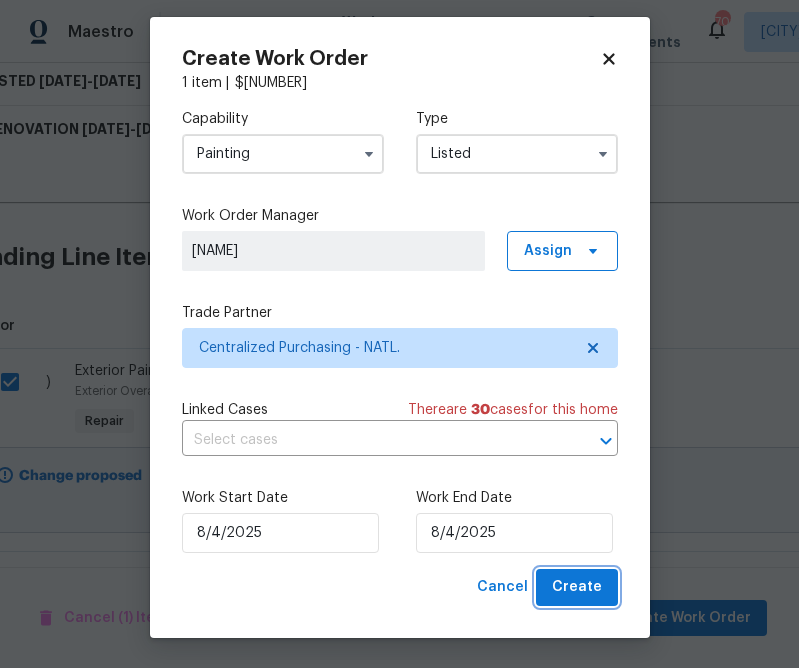 click on "Create" at bounding box center [577, 587] 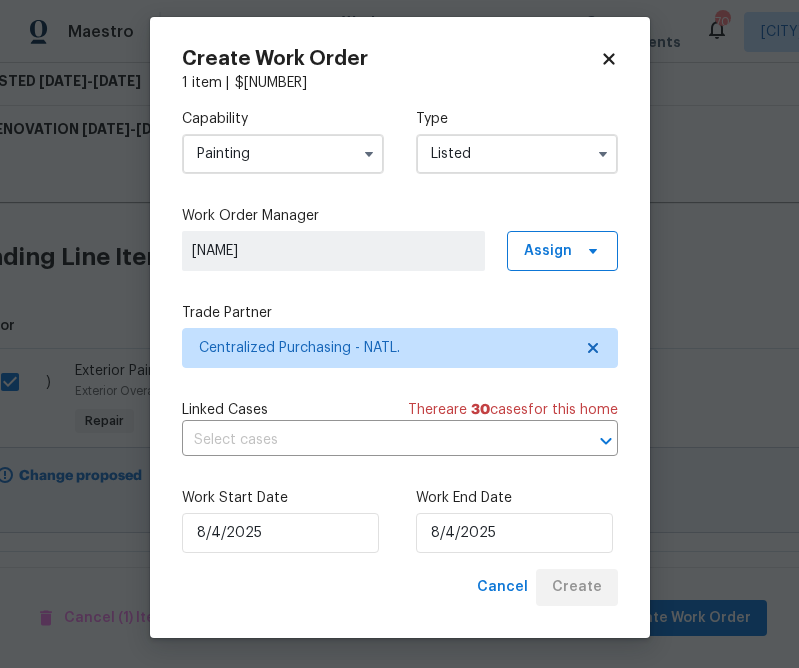 checkbox on "false" 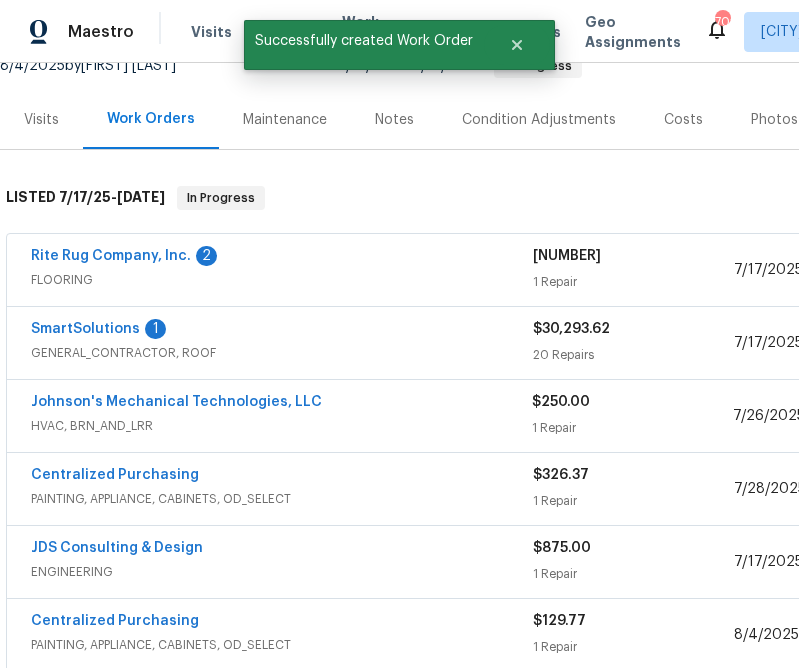scroll, scrollTop: 295, scrollLeft: 0, axis: vertical 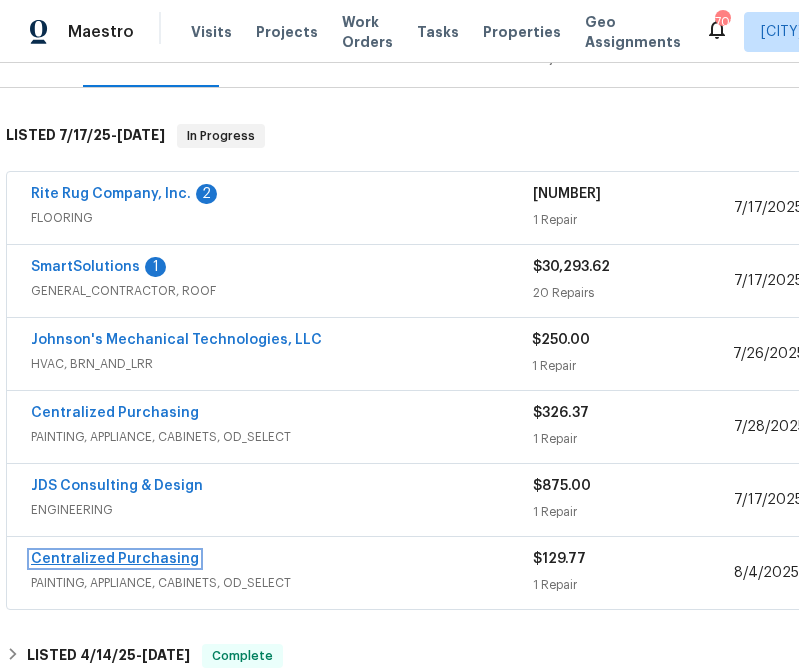 click on "Centralized Purchasing" at bounding box center (115, 559) 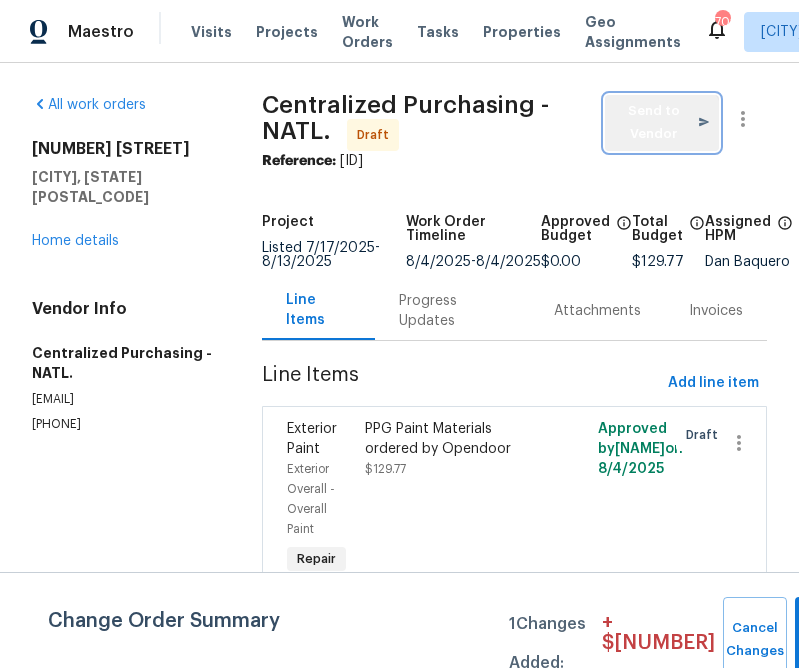 click on "Send to Vendor" at bounding box center [662, 123] 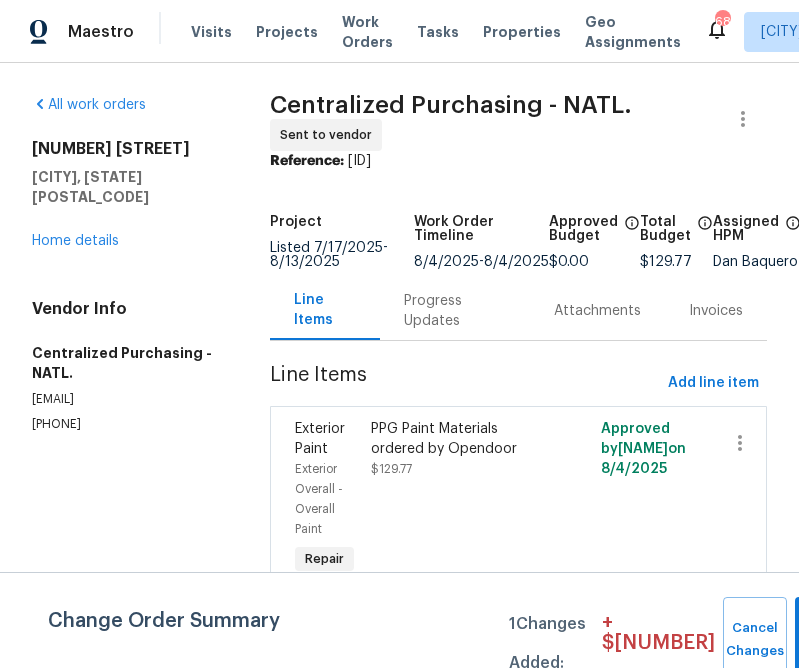 click on "Maestro Visits Projects Work Orders Tasks Properties Geo Assignments [NUMBER] [CITY], [STATE] [NAME]" at bounding box center (399, 31) 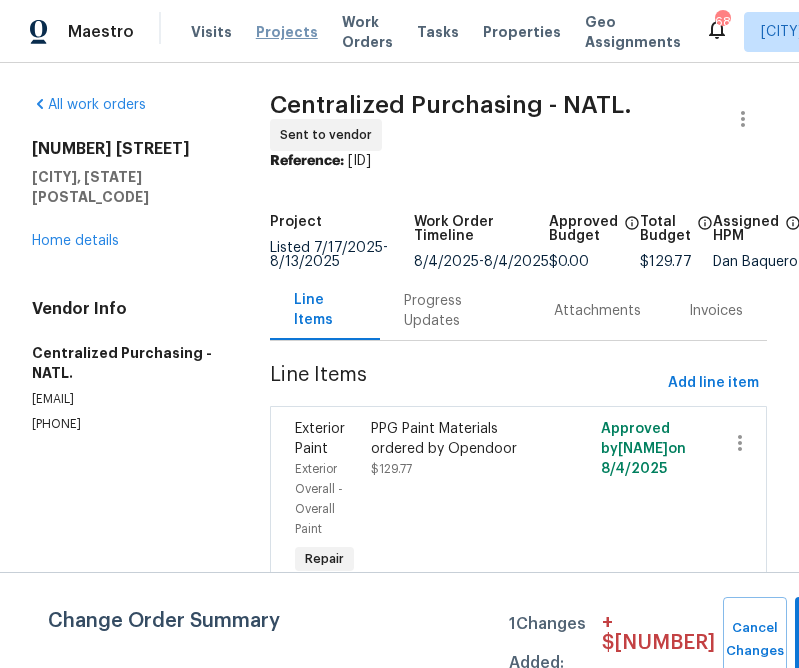 click on "Projects" at bounding box center (287, 32) 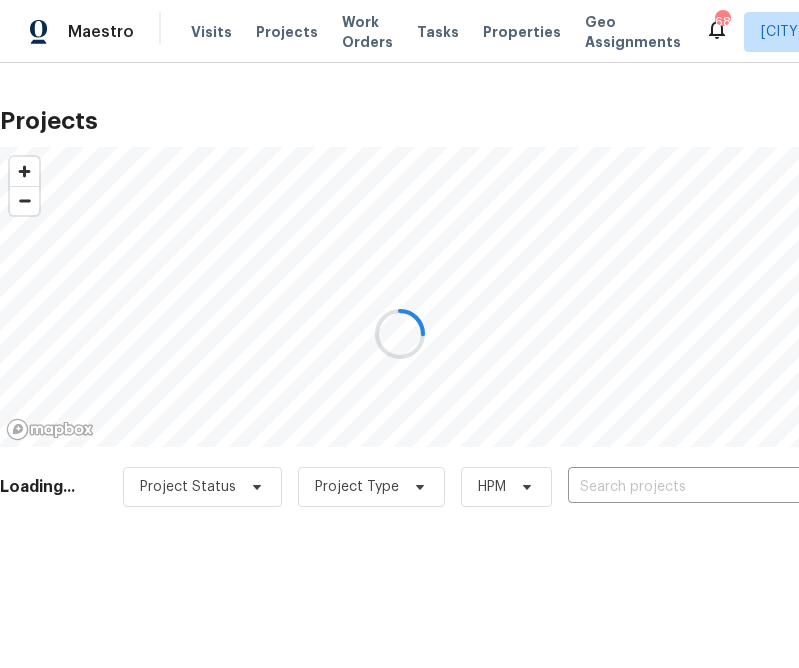 click at bounding box center [399, 334] 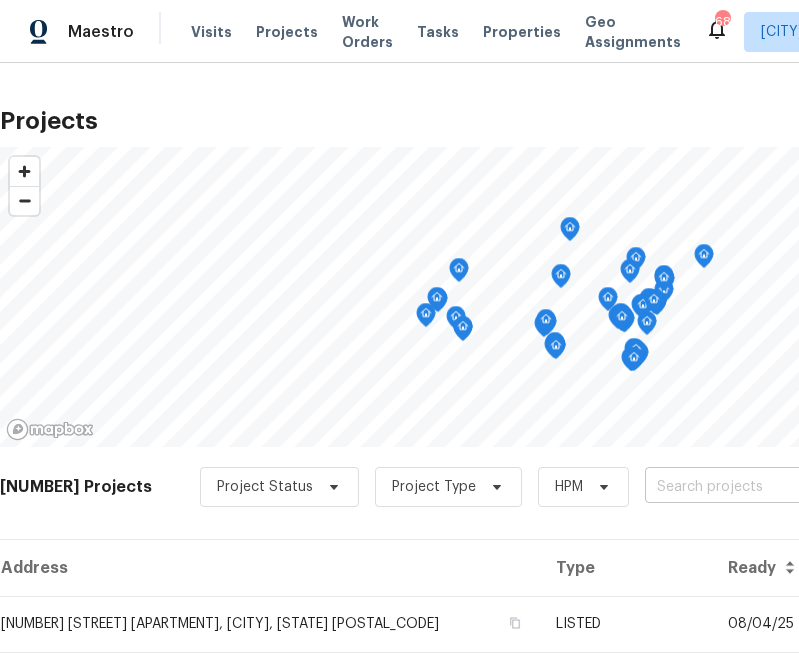 click at bounding box center [759, 487] 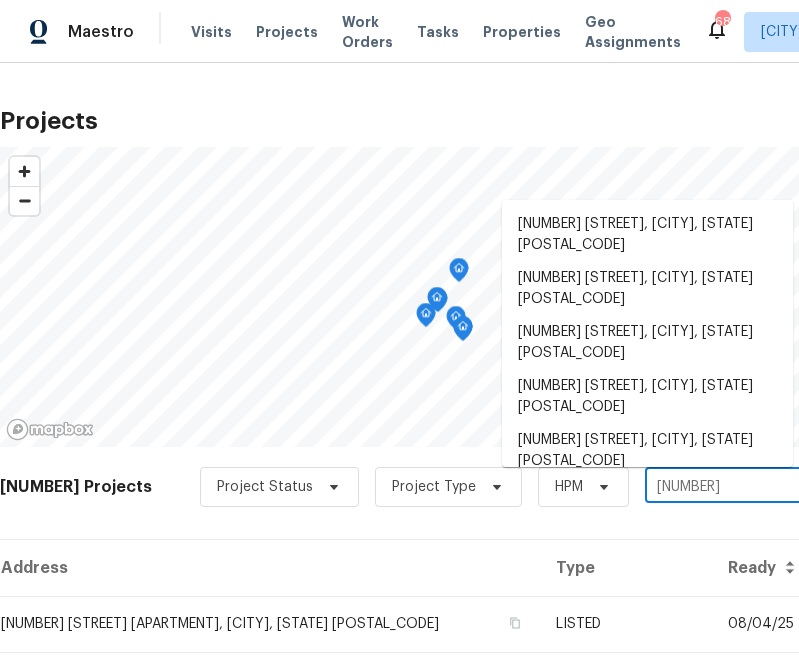 type on "[NUMBER] [NUMBER]" 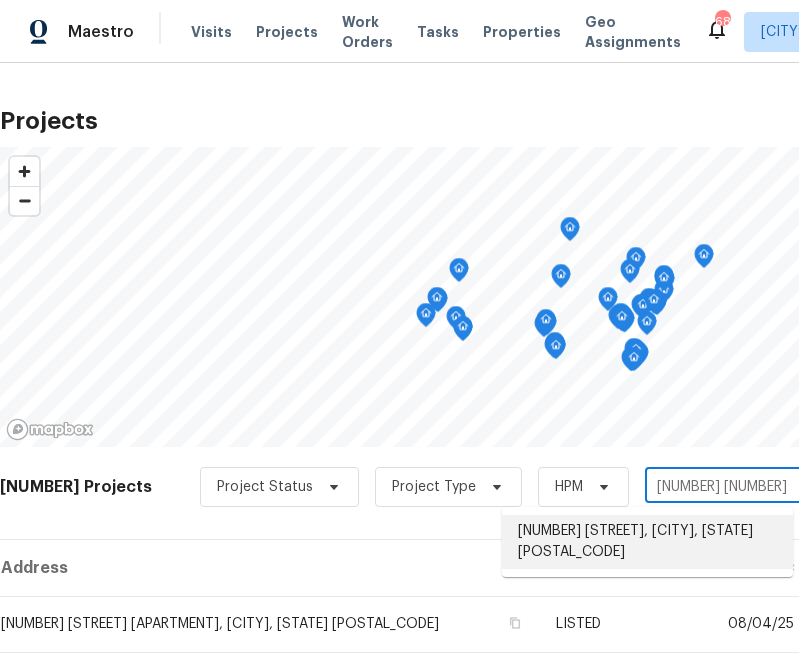 click on "[NUMBER] [STREET], [CITY], [STATE] [POSTAL_CODE]" at bounding box center [647, 542] 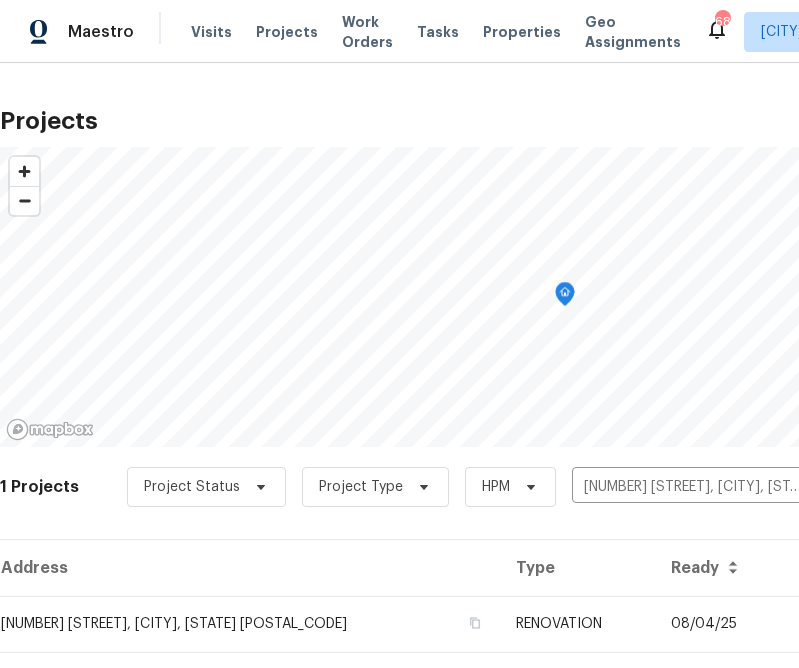 scroll, scrollTop: 48, scrollLeft: 0, axis: vertical 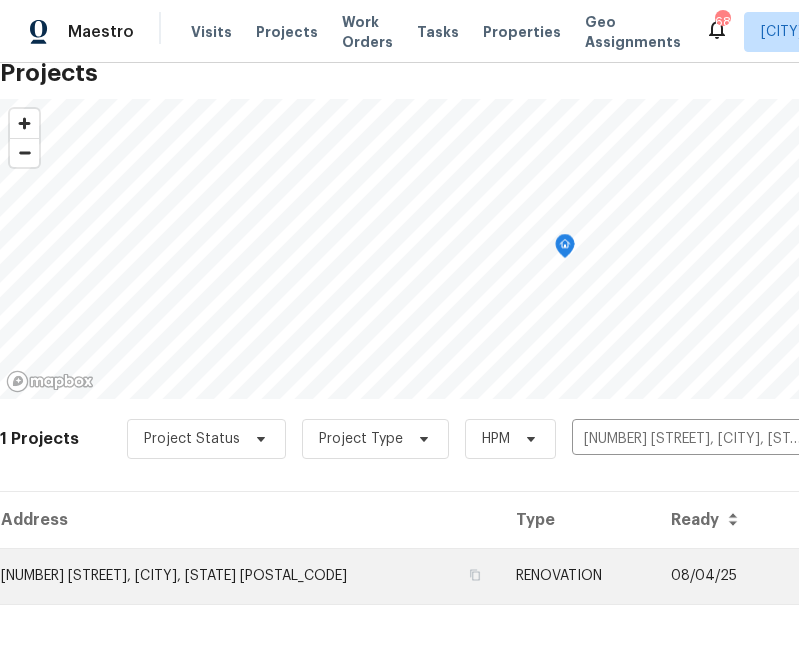 click on "[NUMBER] [STREET], [CITY], [STATE] [POSTAL_CODE]" at bounding box center [250, 576] 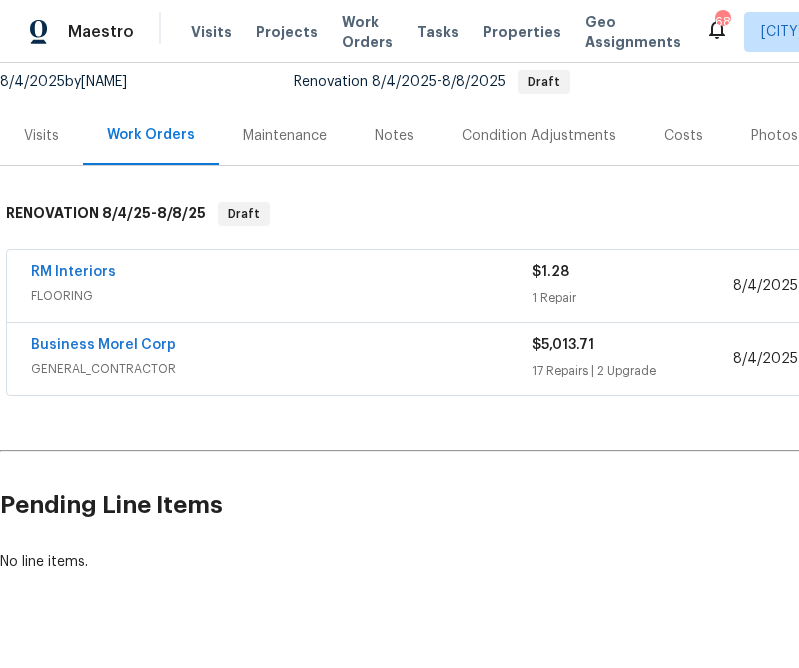 scroll, scrollTop: 237, scrollLeft: 331, axis: both 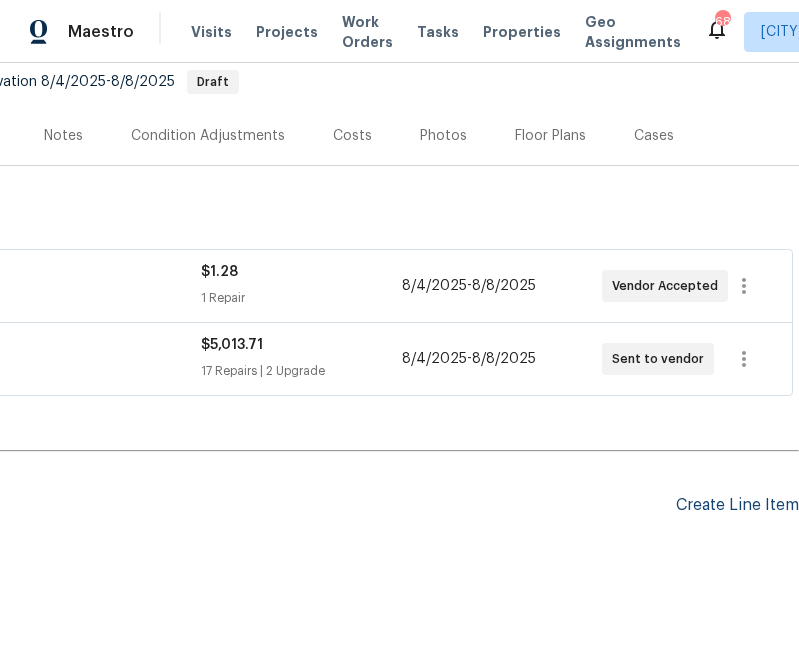 click on "Create Line Item" at bounding box center [737, 505] 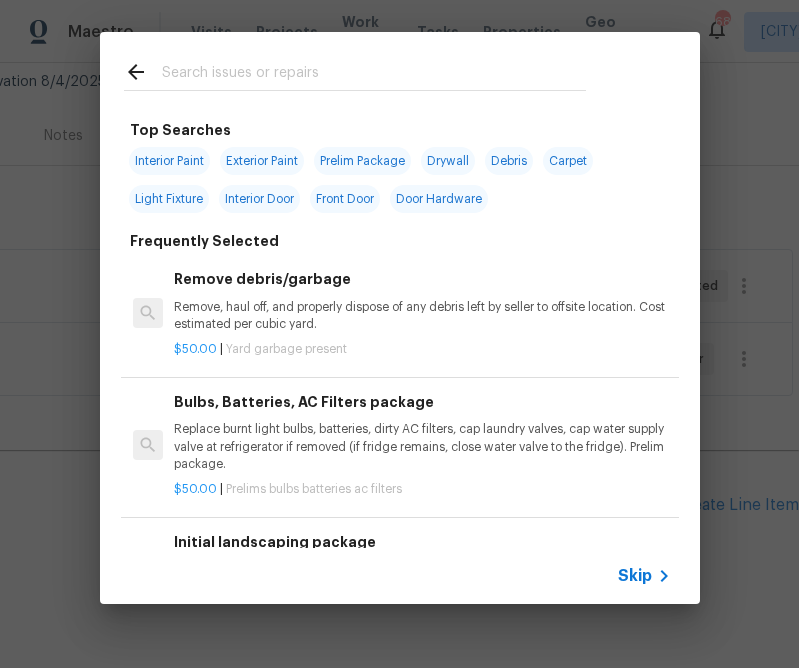 click on "Skip" at bounding box center (635, 576) 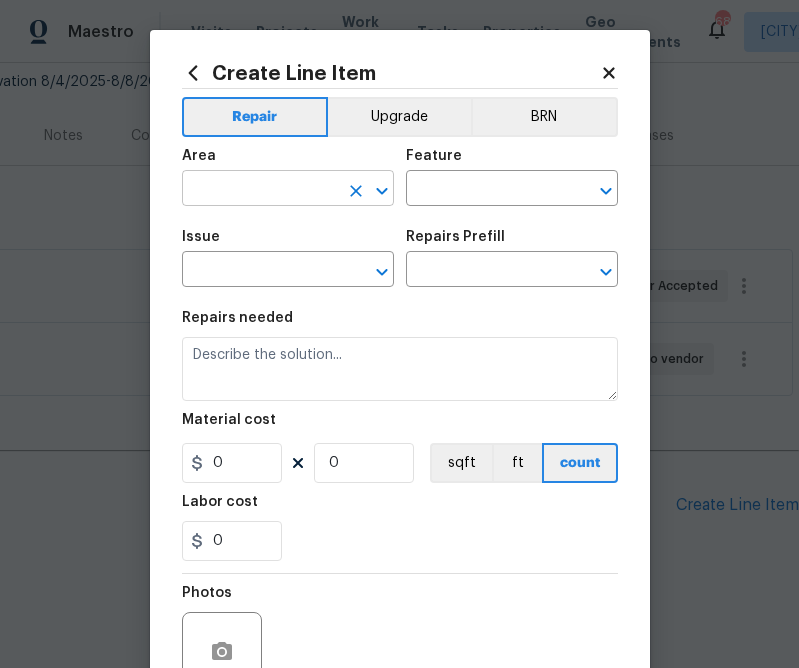 click at bounding box center (260, 190) 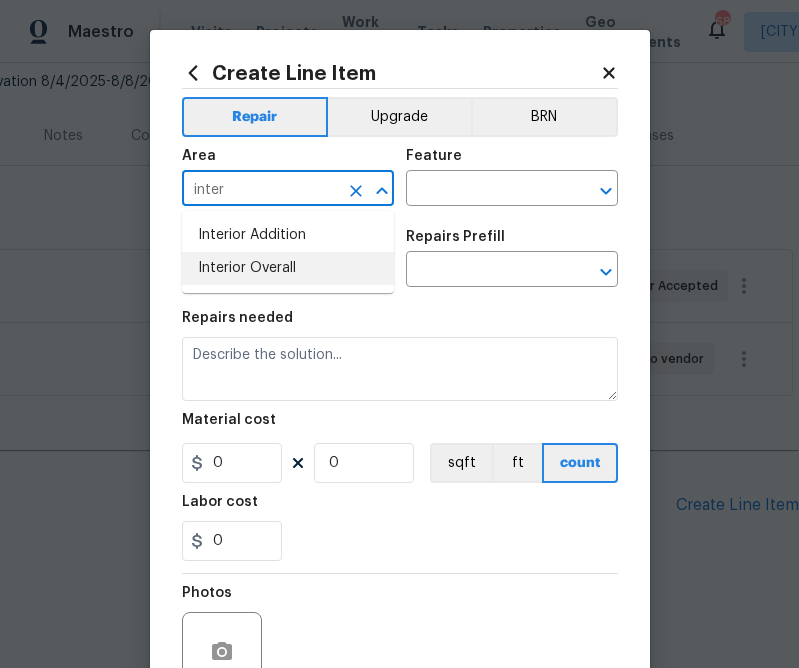 click on "Interior Overall" at bounding box center (288, 268) 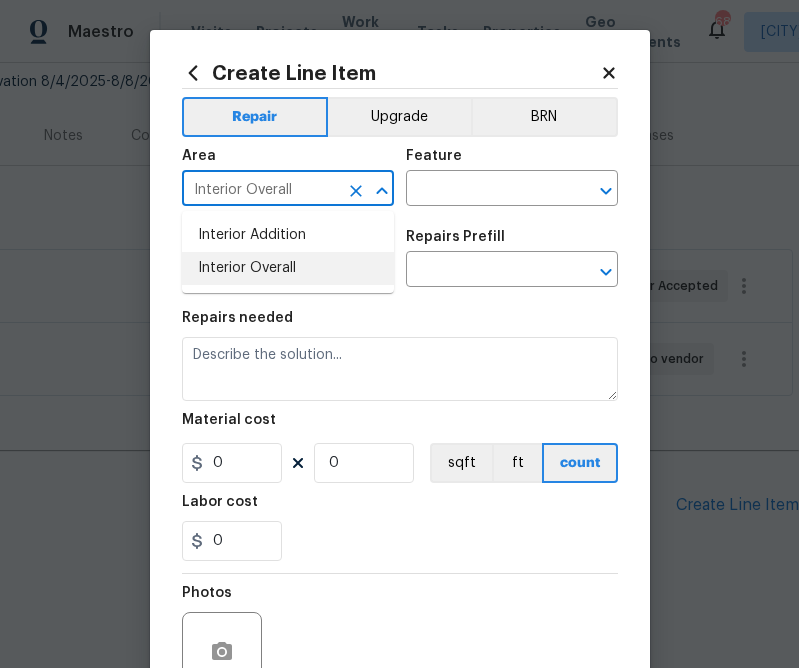 type on "Interior Overall" 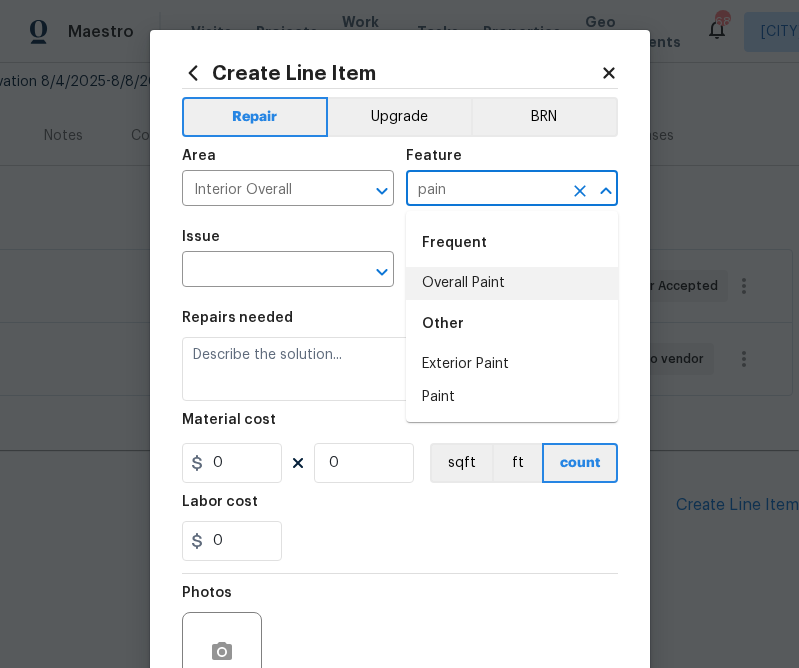 click on "Overall Paint" at bounding box center [512, 283] 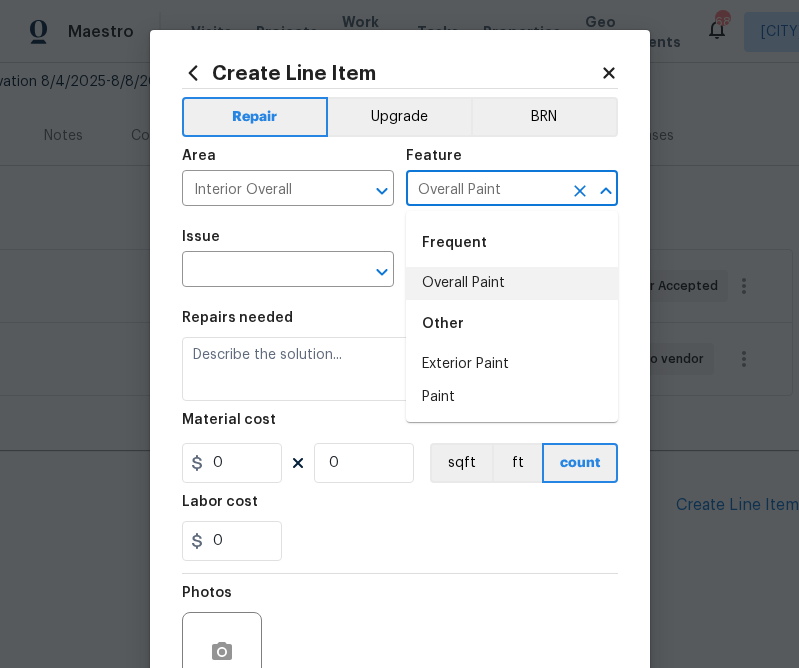 type on "Overall Paint" 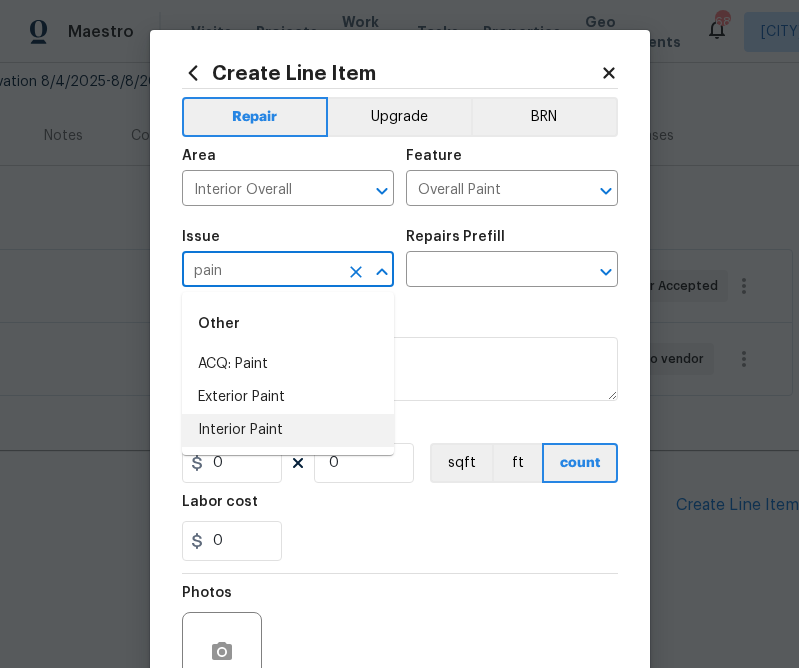 click on "Interior Paint" at bounding box center (288, 430) 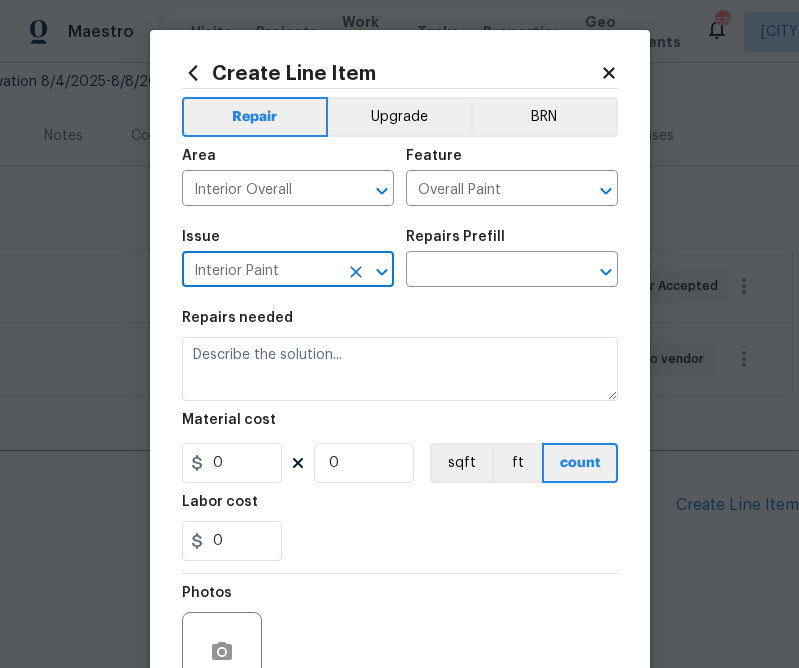 type on "Interior Paint" 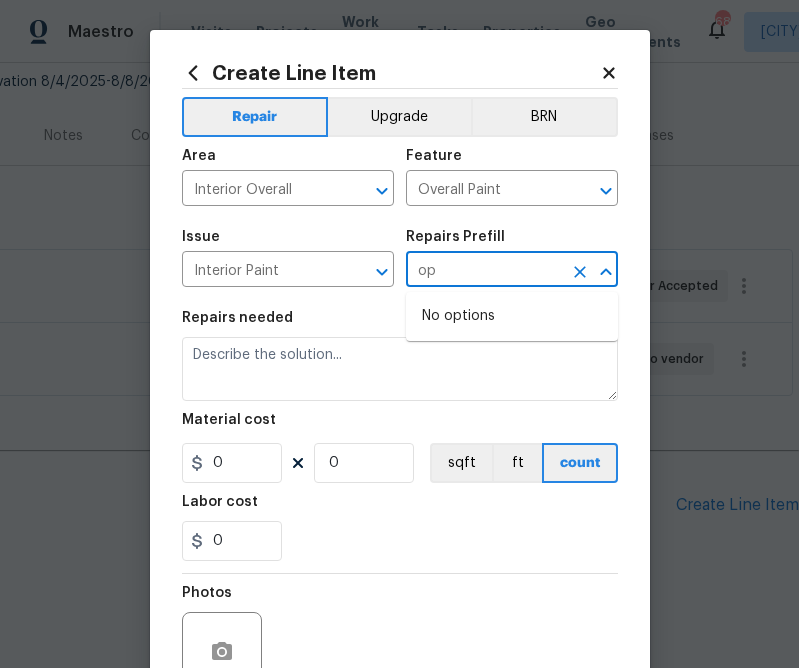 type on "o" 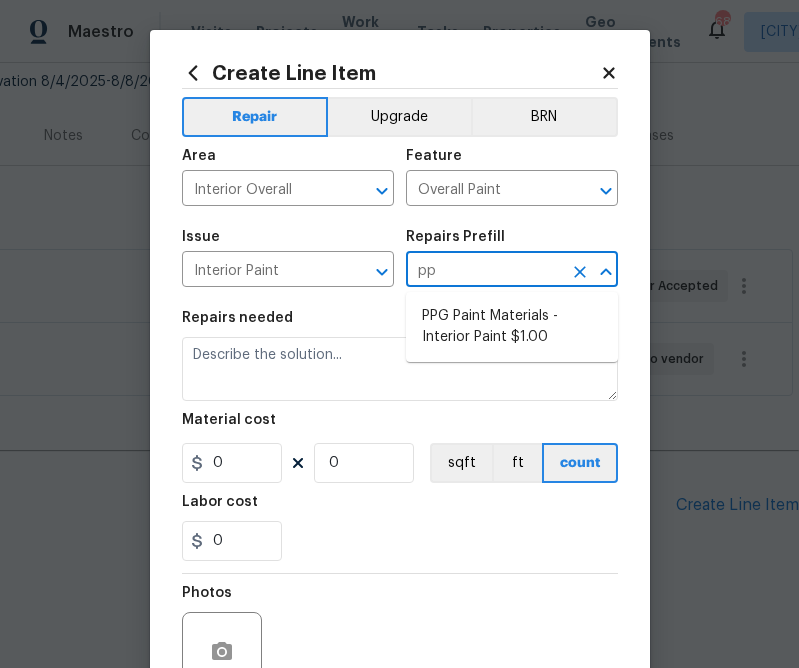 type on "ppg" 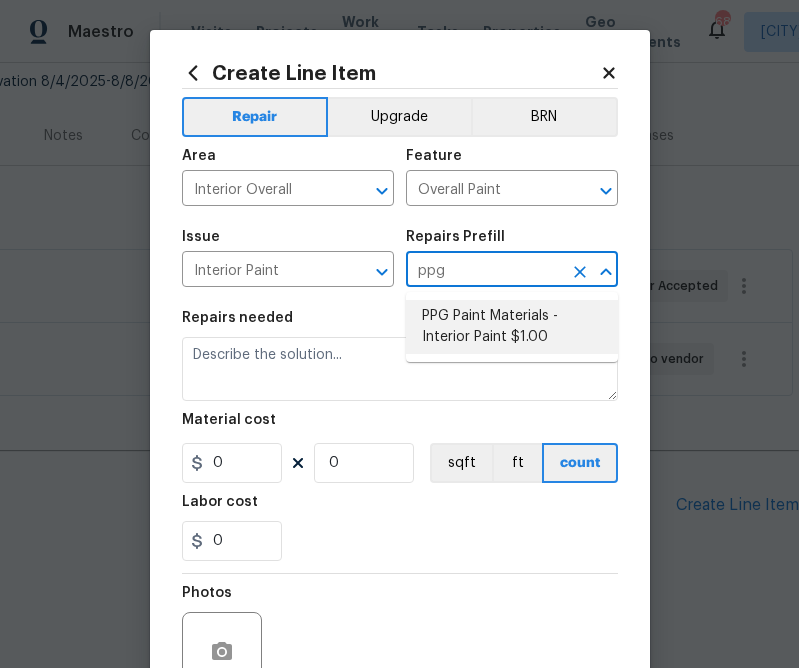 click on "PPG Paint Materials - Interior Paint $1.00" at bounding box center [512, 327] 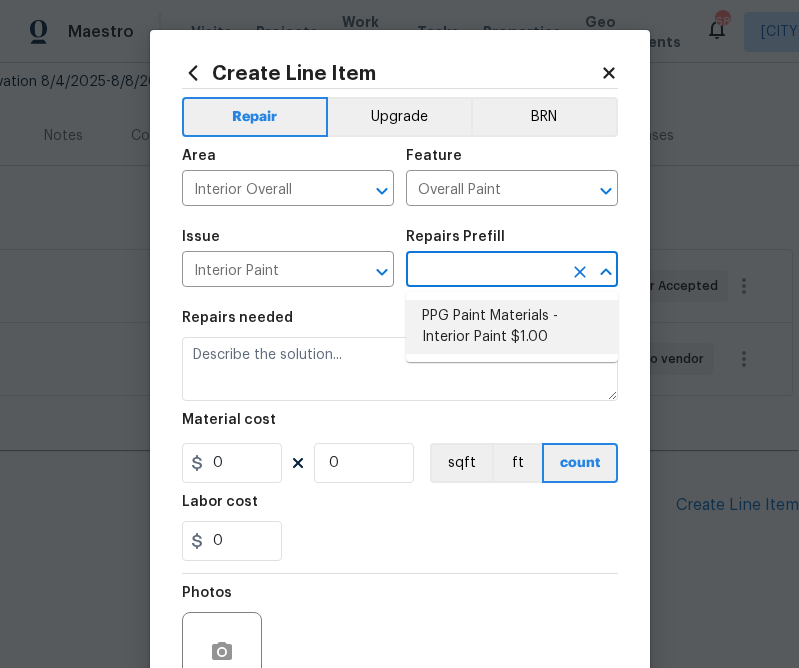 type on "PPG Paint Materials - Interior Paint $1.00" 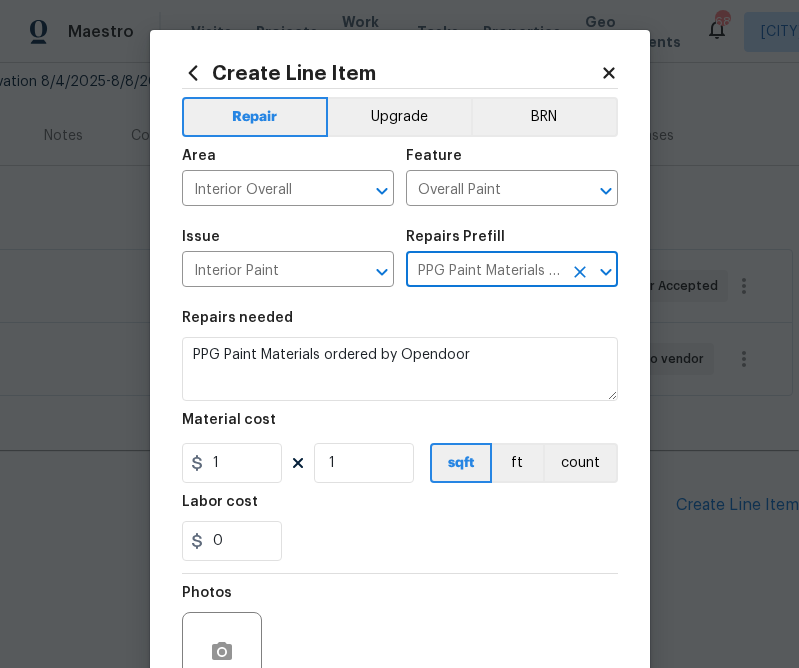 type on "PPG Paint Materials - Interior Paint $1.00" 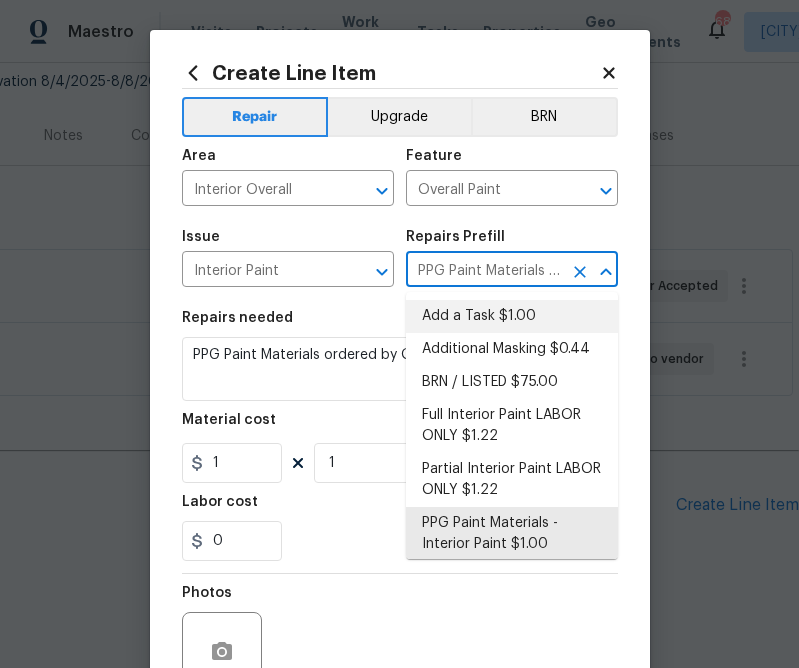 click on "Repairs needed PPG Paint Materials ordered by Opendoor Material cost 1 1 sqft ft count Labor cost 0" at bounding box center (400, 436) 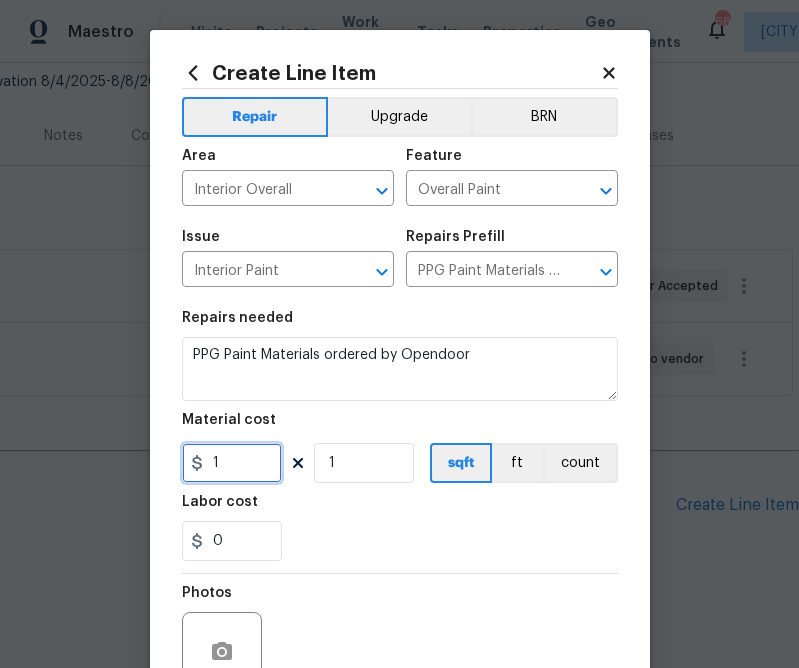 click on "1" at bounding box center (232, 463) 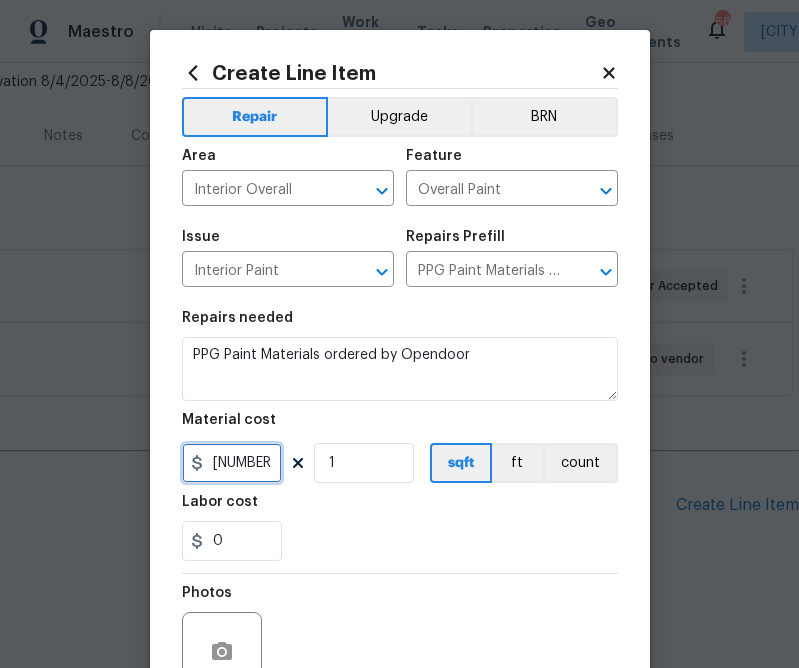type on "[NUMBER]" 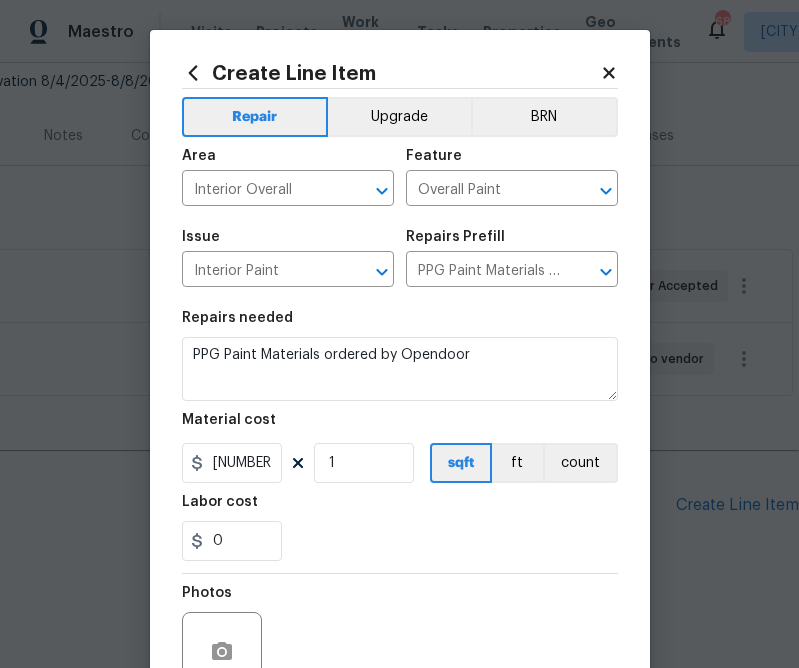 click on "Labor cost" at bounding box center (400, 508) 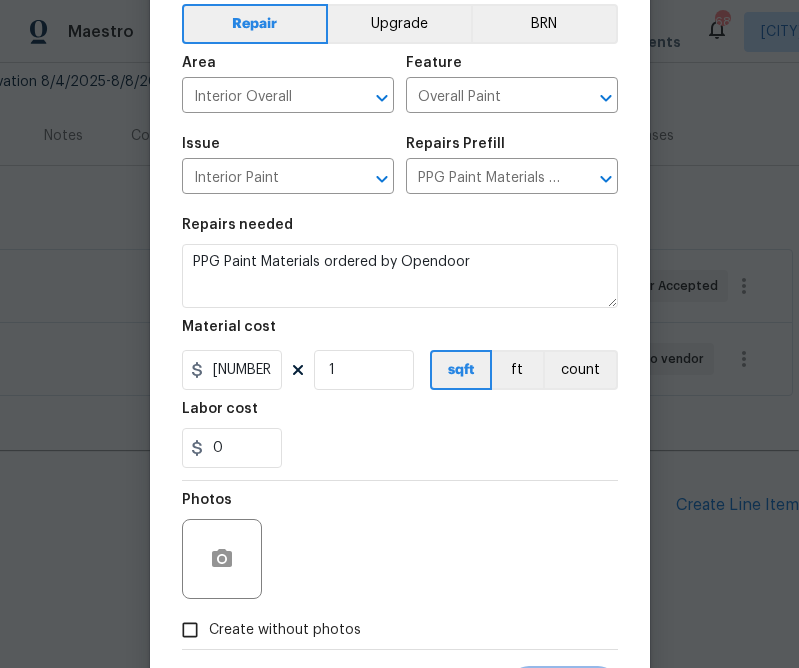 scroll, scrollTop: 194, scrollLeft: 0, axis: vertical 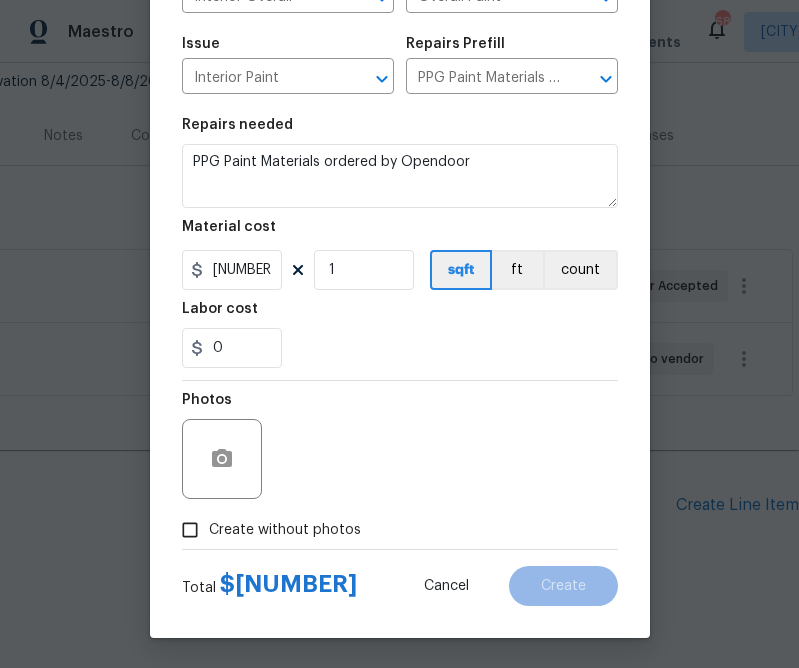 click on "Create without photos" at bounding box center (285, 530) 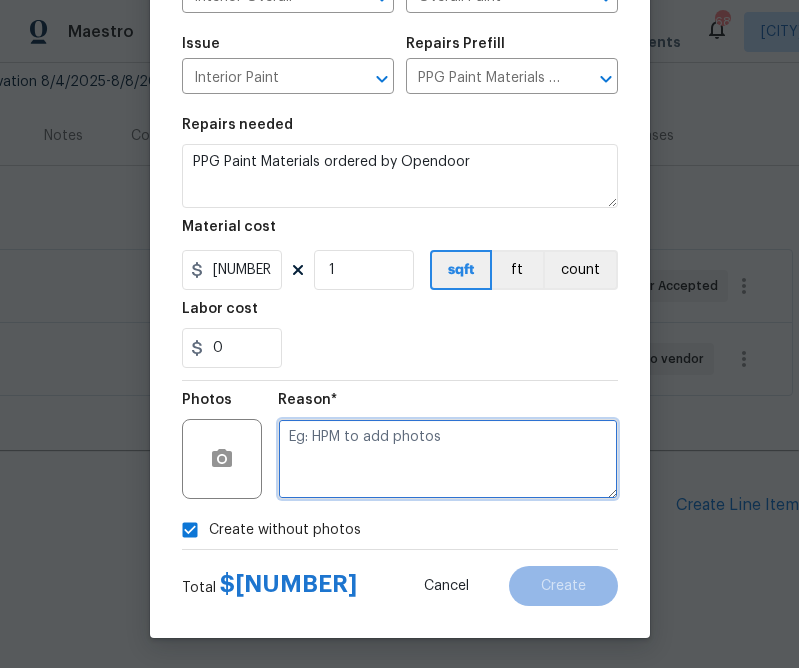click at bounding box center (448, 459) 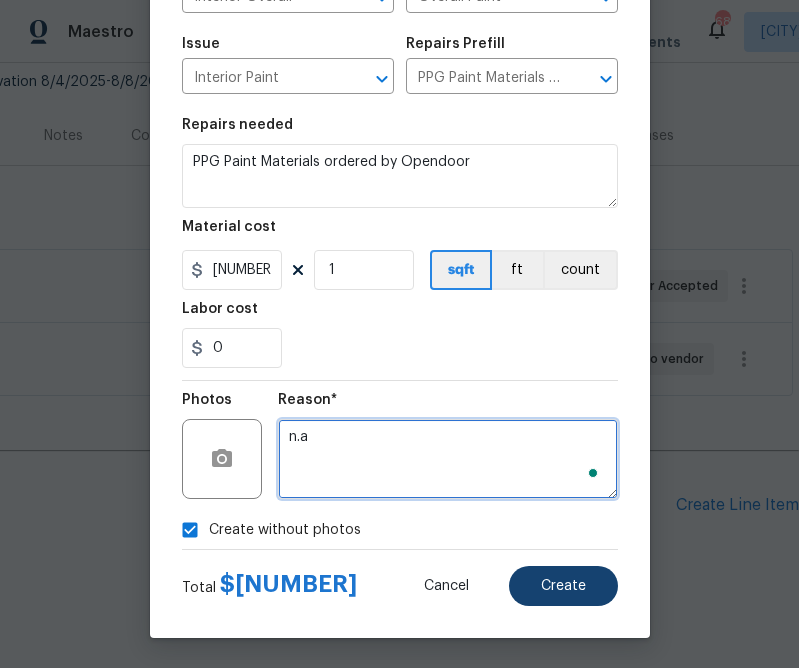 type on "n.a" 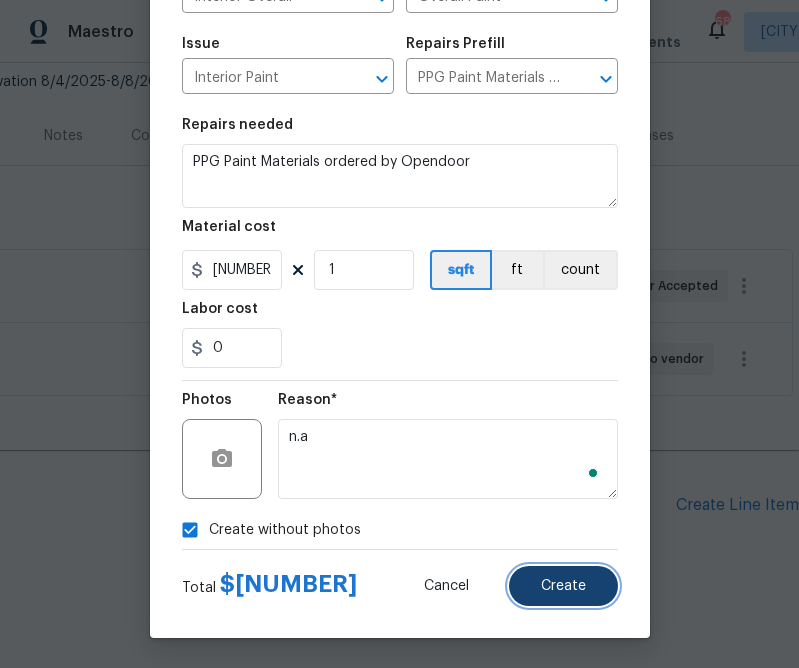 click on "Create" at bounding box center [563, 586] 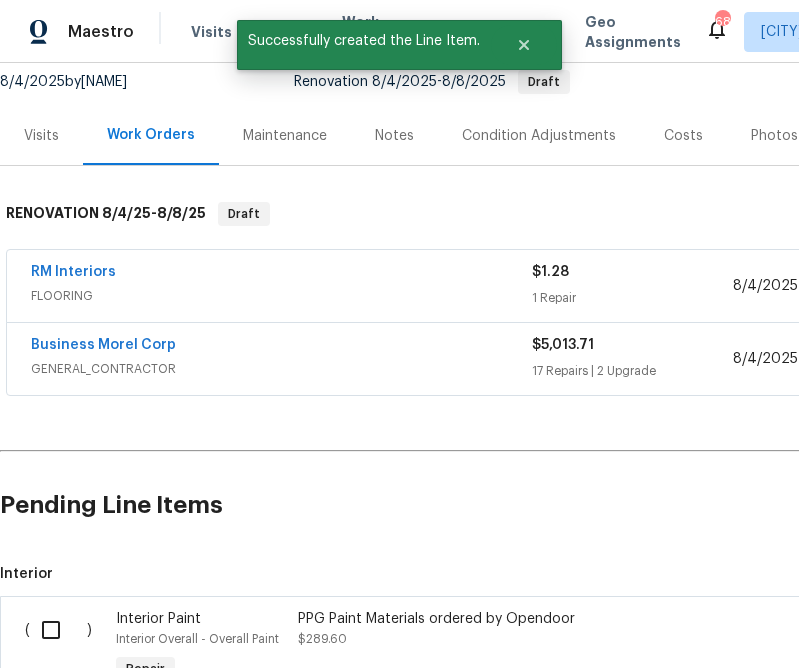 scroll, scrollTop: 349, scrollLeft: 0, axis: vertical 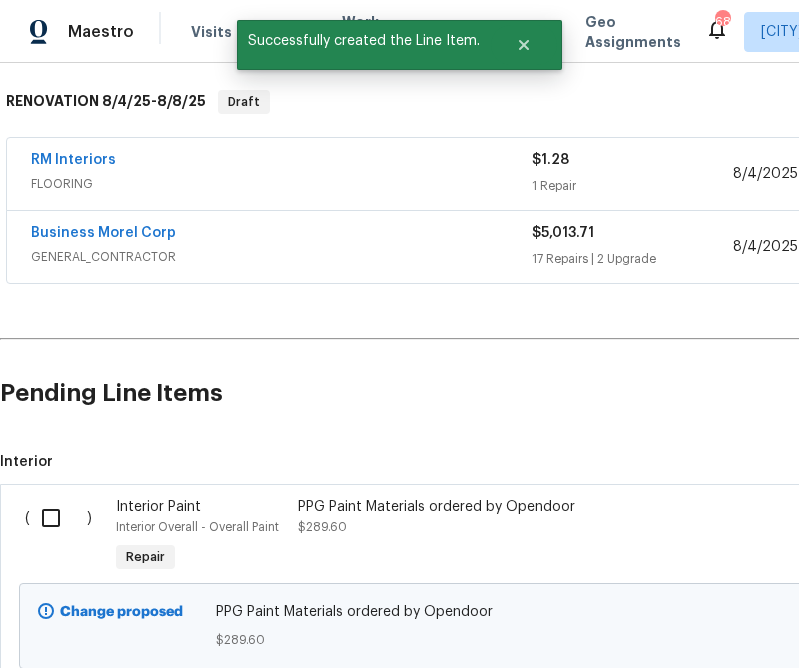 click at bounding box center [58, 518] 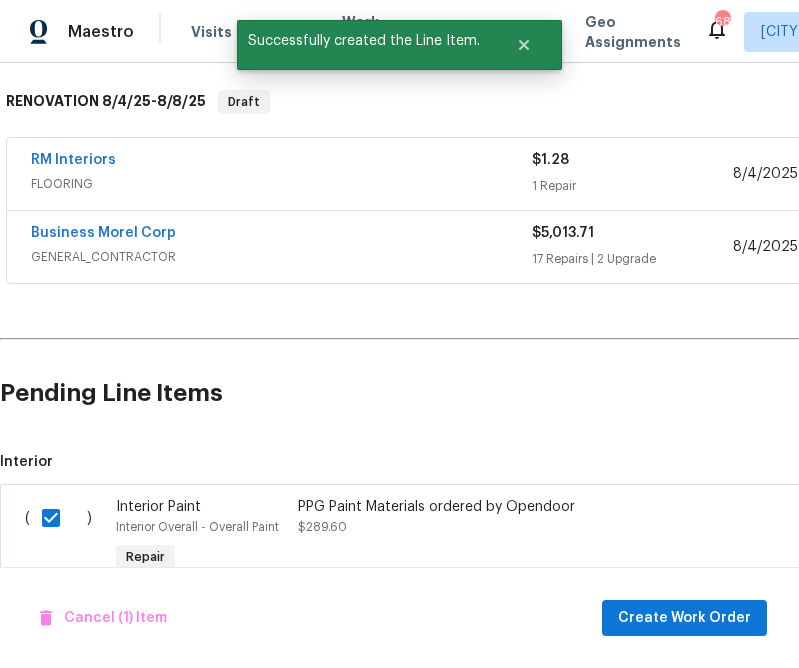 click on "Cancel (1) Item Create Work Order" at bounding box center [399, 618] 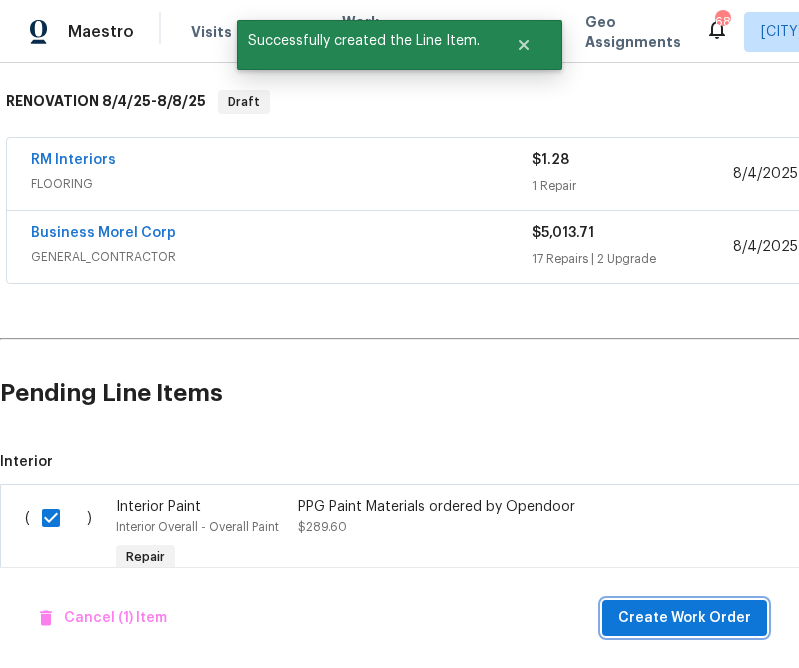 click on "Create Work Order" at bounding box center [684, 618] 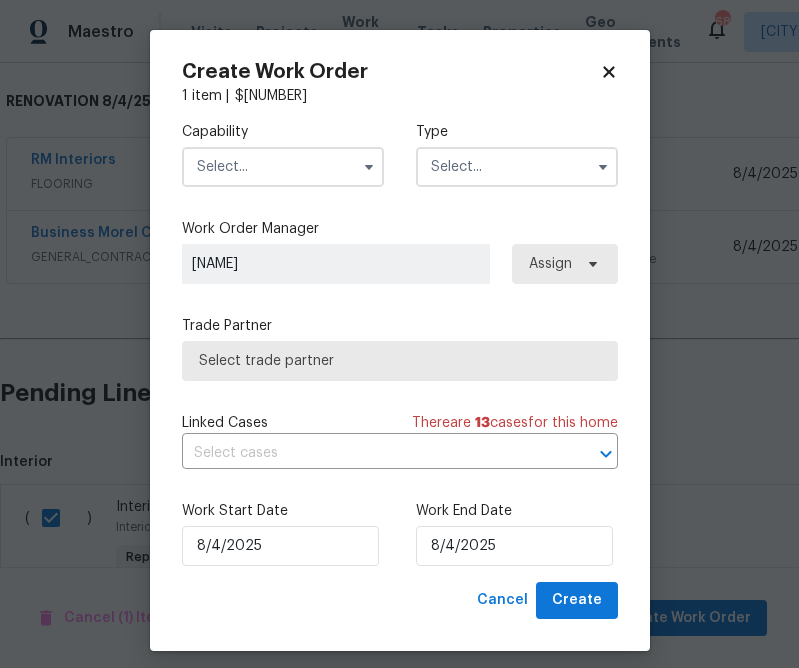 click at bounding box center [283, 167] 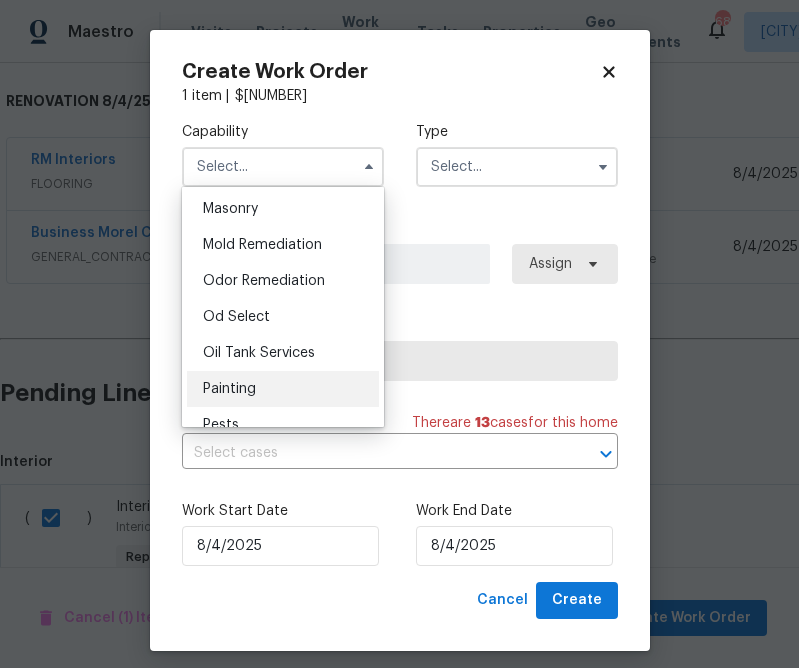 scroll, scrollTop: 1502, scrollLeft: 0, axis: vertical 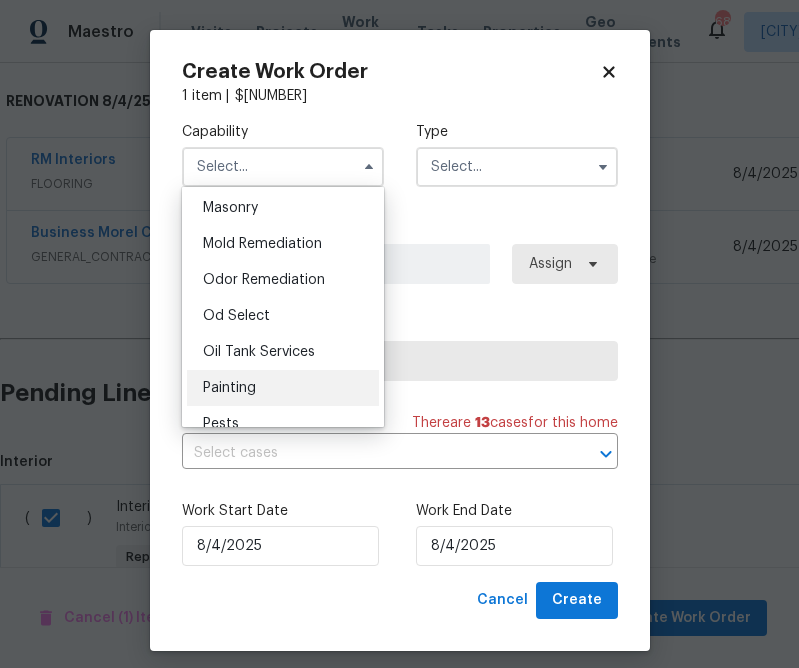 click on "Painting" at bounding box center [283, 388] 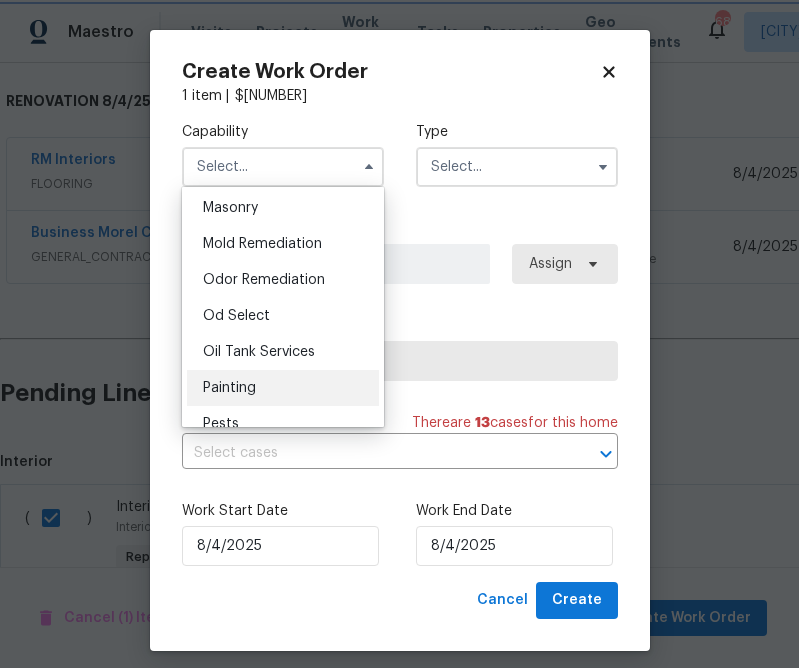 type on "Painting" 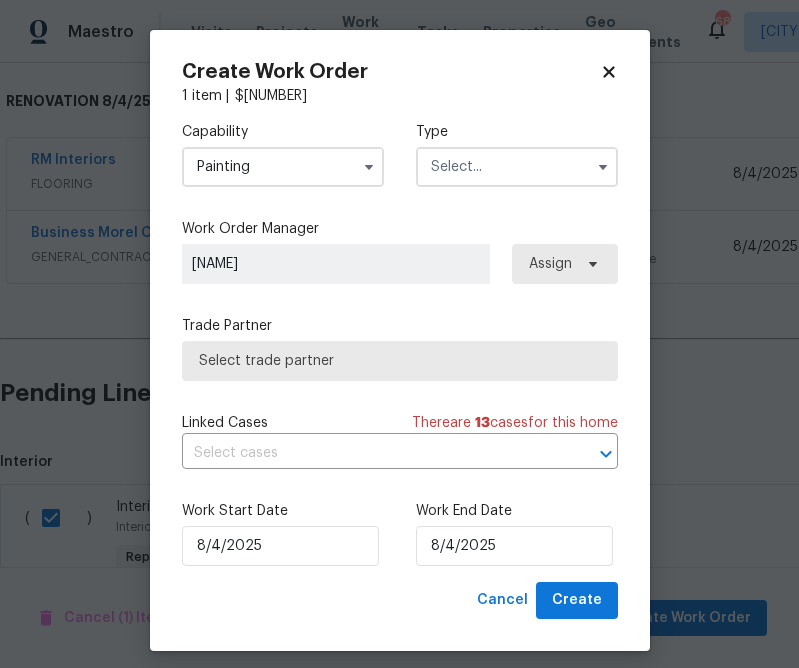 click at bounding box center [517, 167] 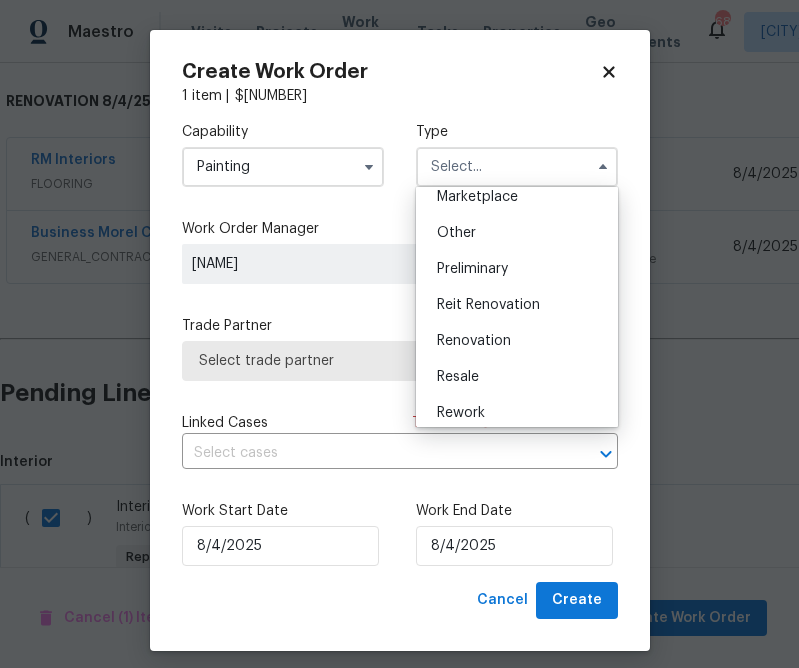scroll, scrollTop: 454, scrollLeft: 0, axis: vertical 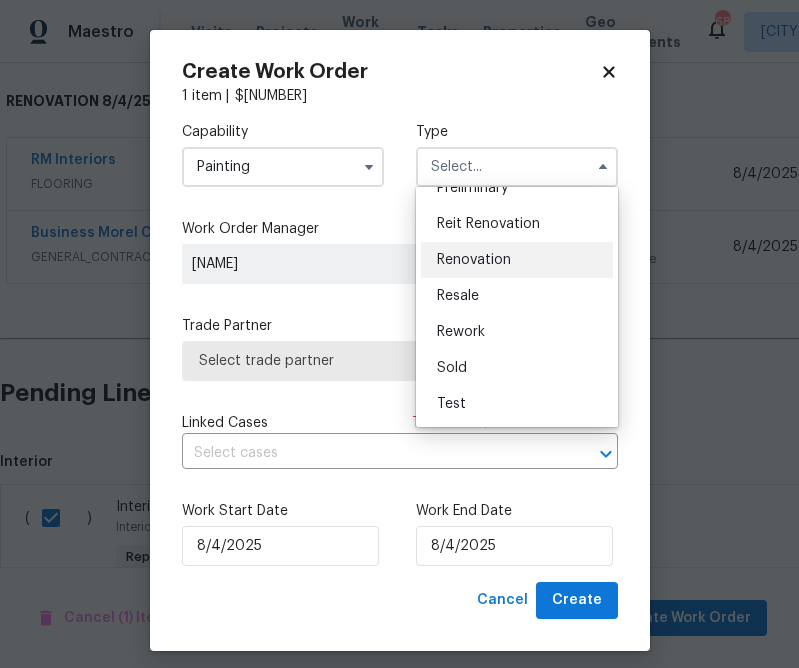 click on "Renovation" at bounding box center (474, 260) 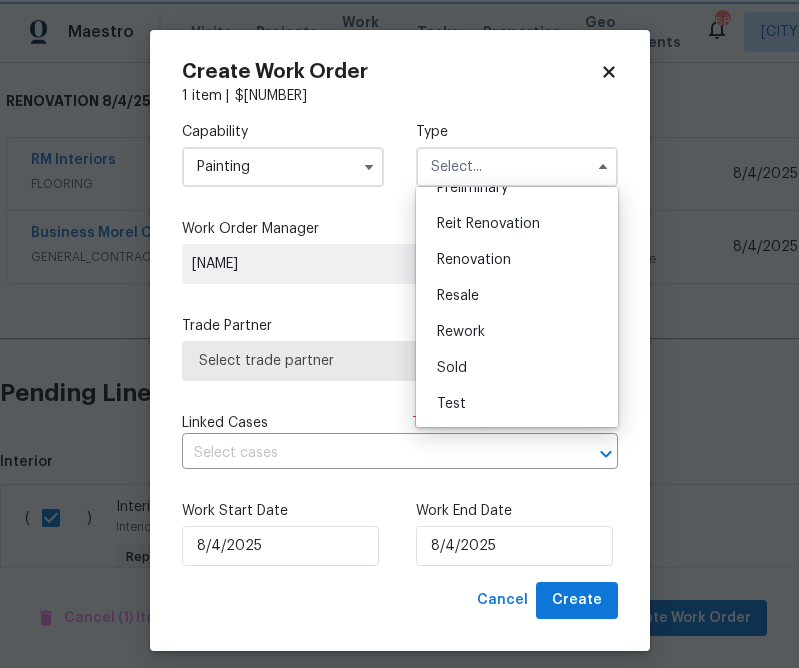 type on "Renovation" 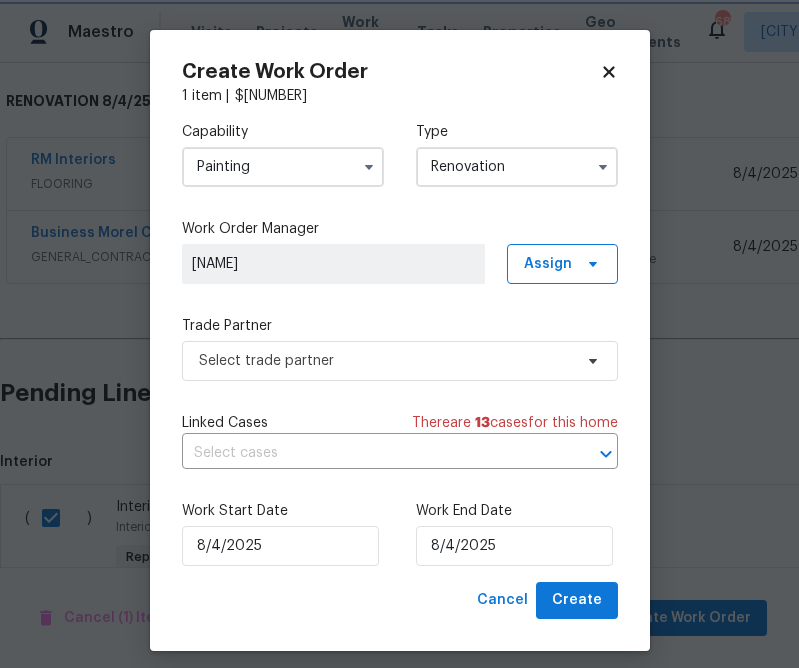 scroll, scrollTop: 0, scrollLeft: 0, axis: both 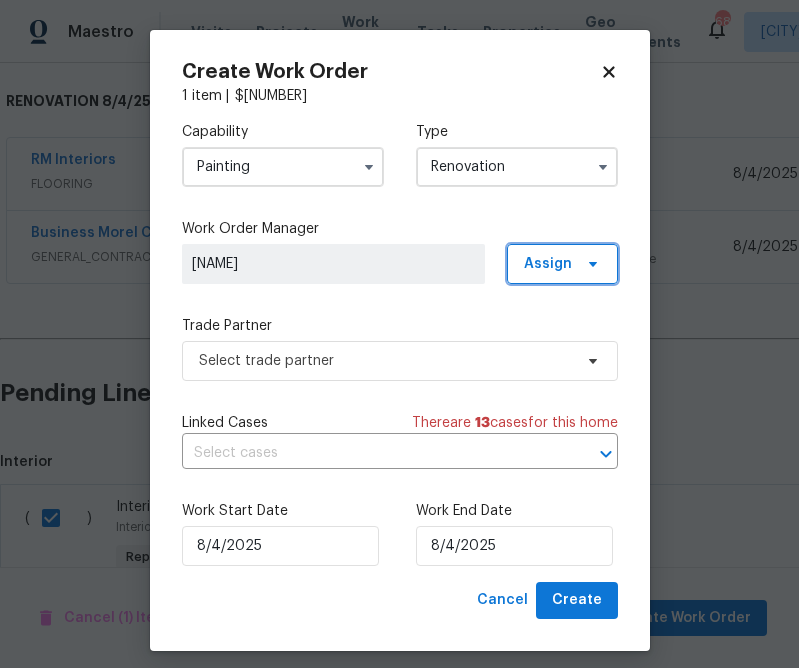 click on "Assign" at bounding box center [562, 264] 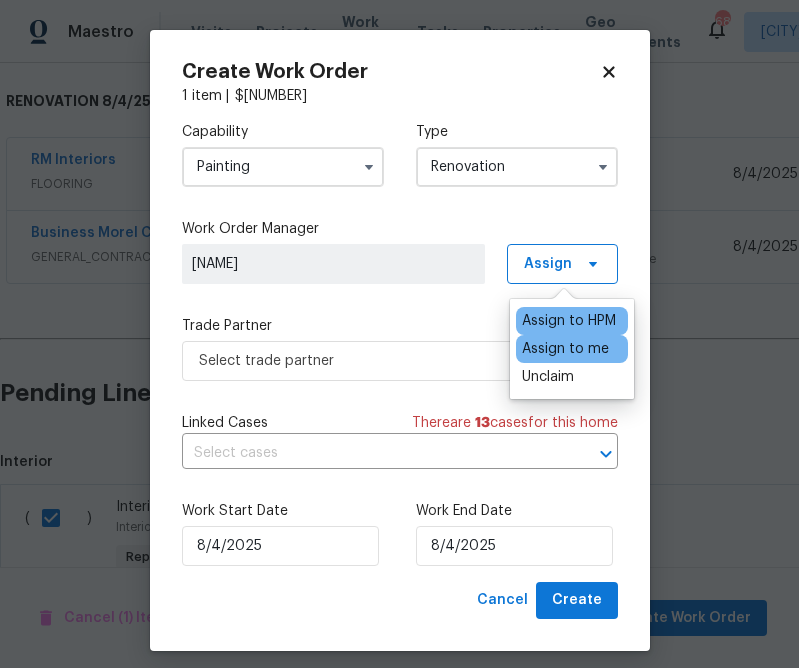 click on "Assign to me" at bounding box center (565, 349) 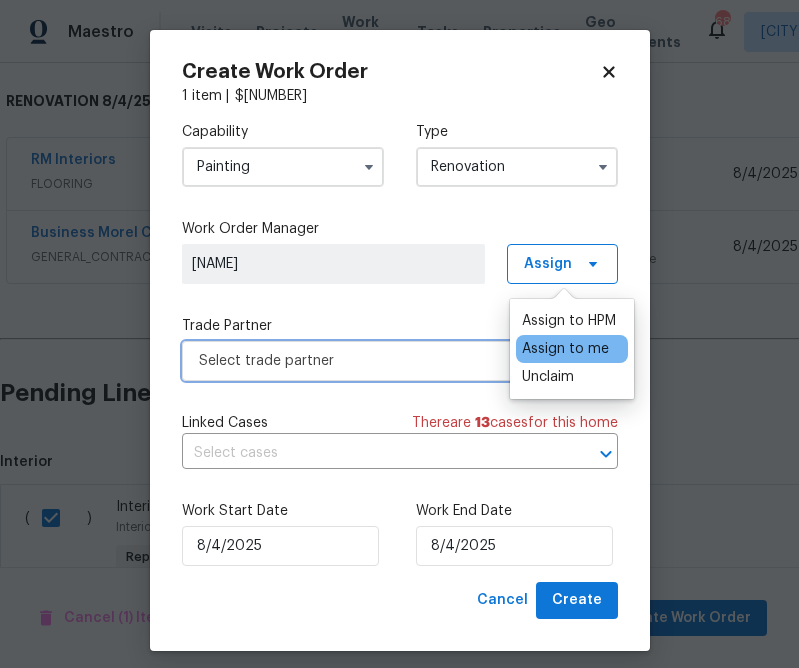 click on "Select trade partner" at bounding box center (385, 361) 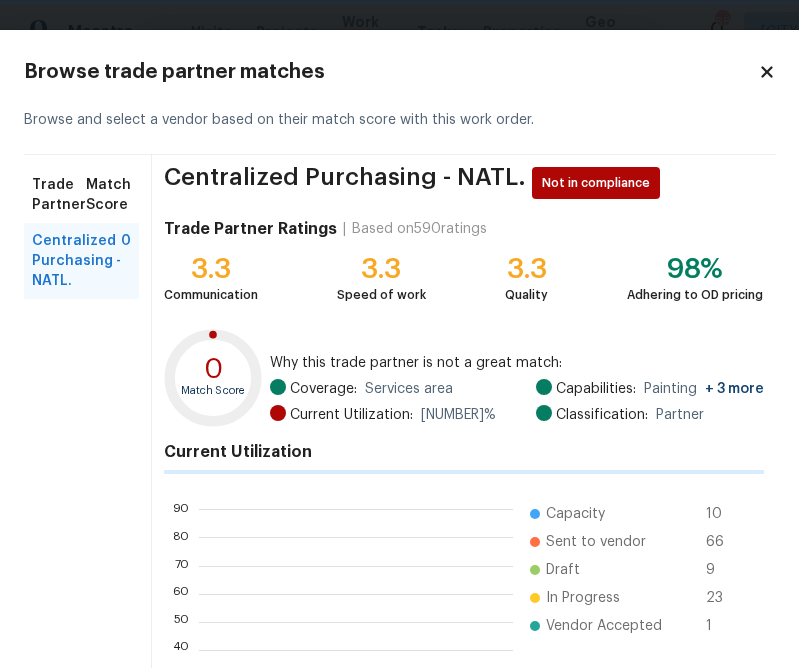 scroll, scrollTop: 2, scrollLeft: 2, axis: both 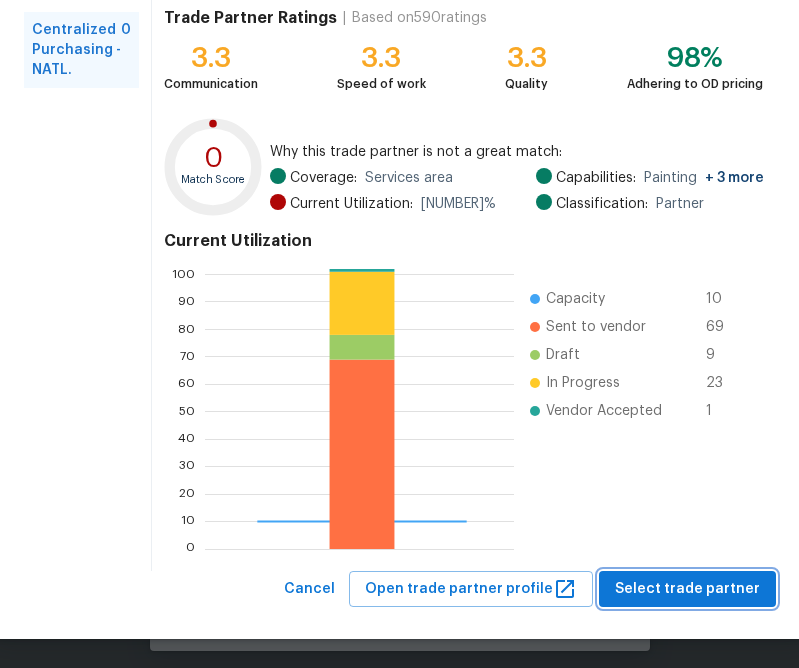 click on "Select trade partner" at bounding box center [687, 589] 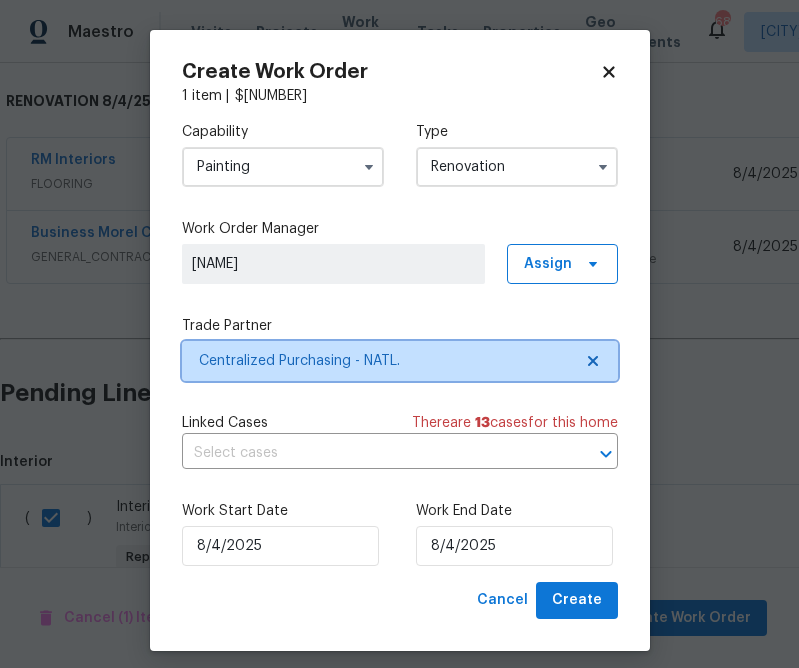 scroll, scrollTop: 0, scrollLeft: 0, axis: both 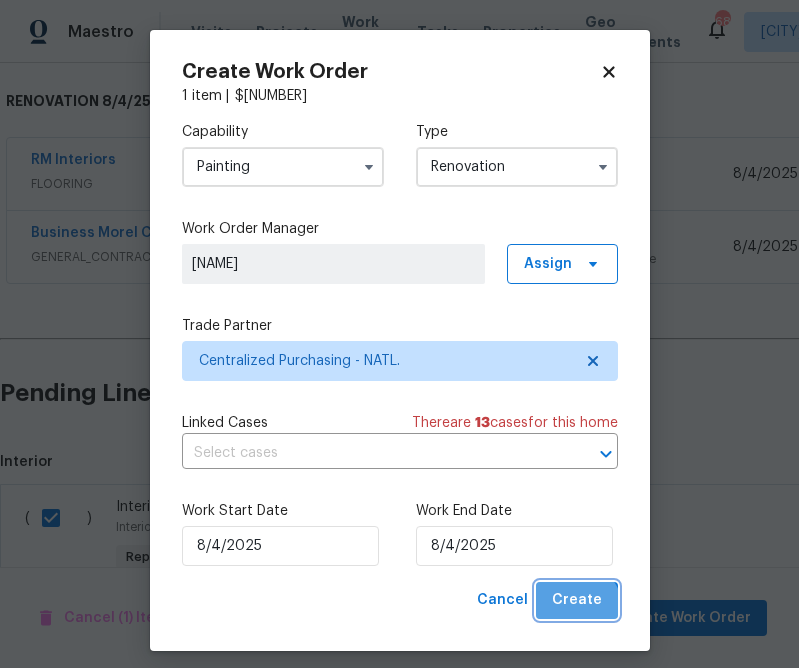 click on "Create" at bounding box center [577, 600] 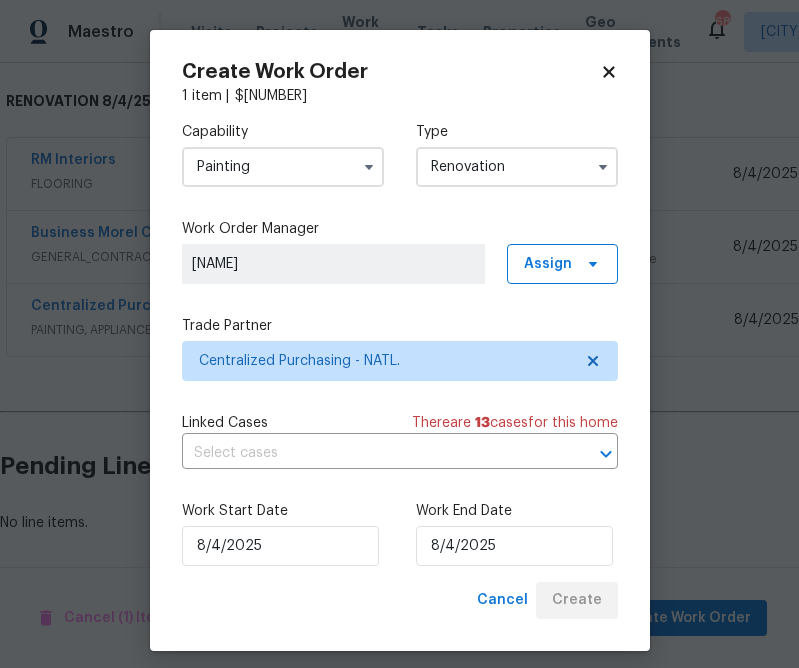 scroll, scrollTop: 310, scrollLeft: 0, axis: vertical 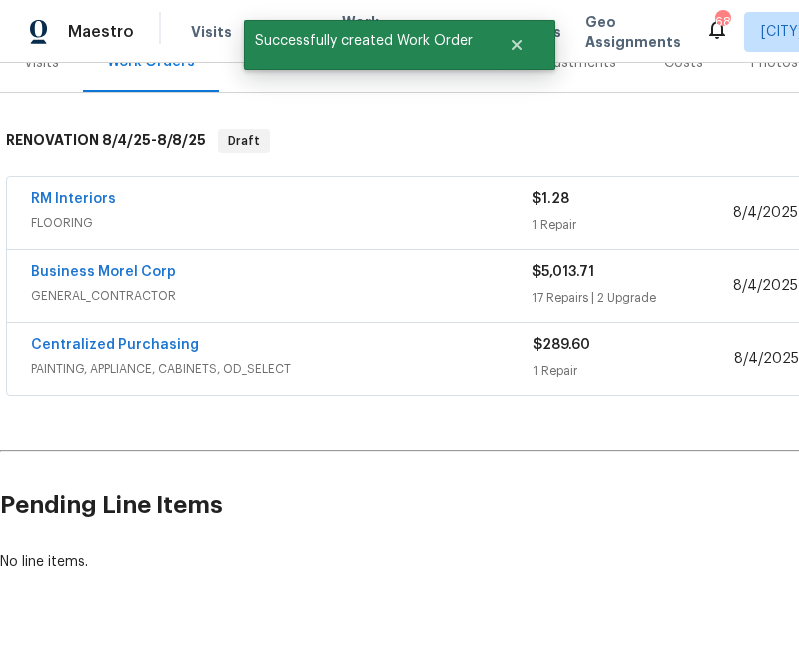 click on "Centralized Purchasing" at bounding box center (115, 345) 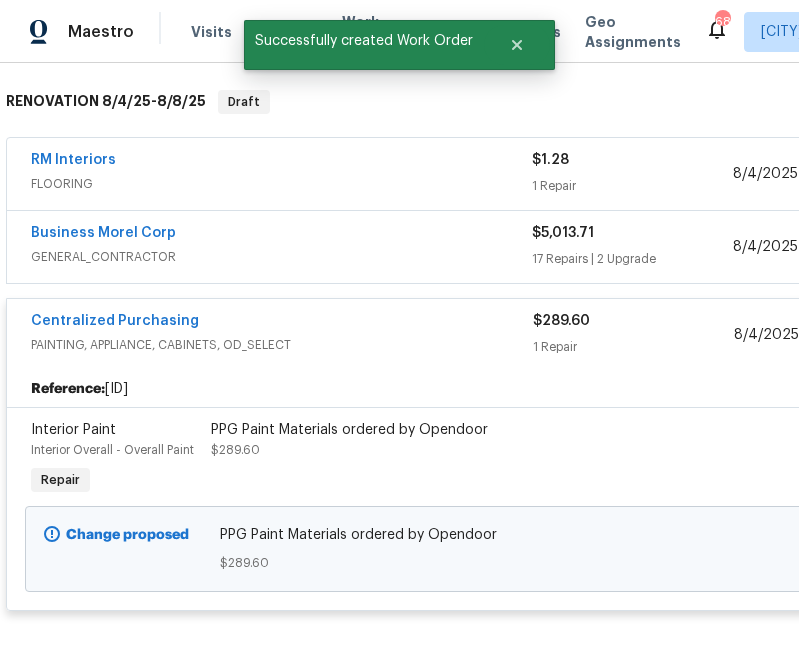 click on "Centralized Purchasing" at bounding box center [115, 321] 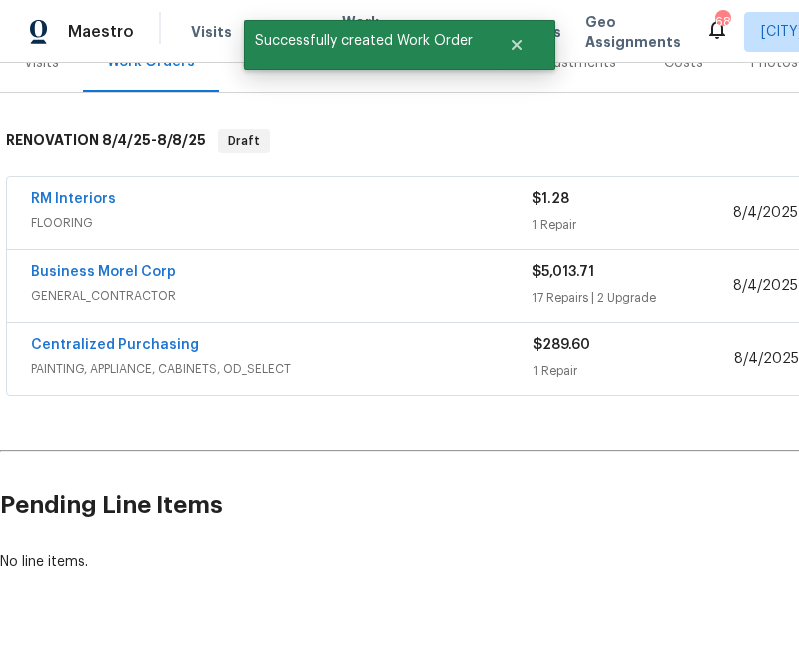 click on "PAINTING, APPLIANCE, CABINETS, OD_SELECT" at bounding box center (282, 369) 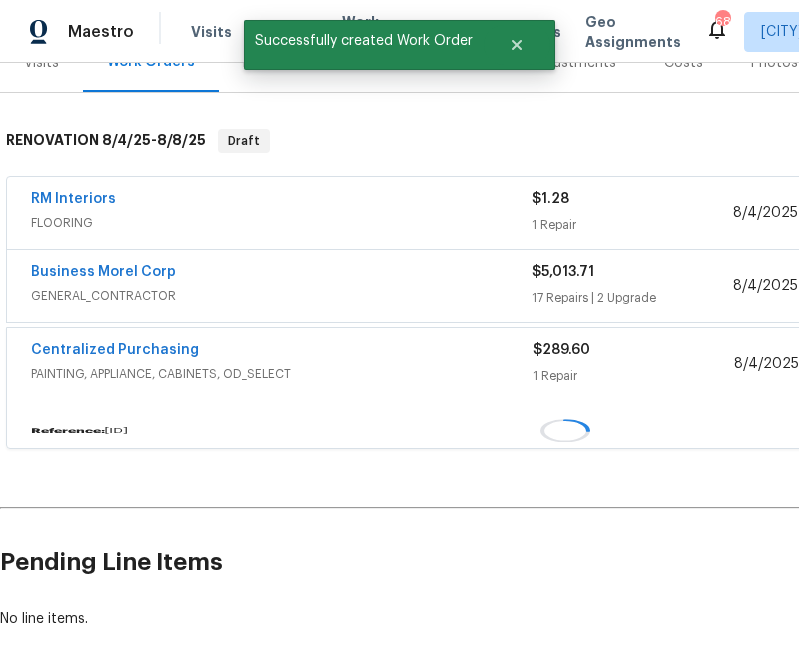 scroll, scrollTop: 349, scrollLeft: 0, axis: vertical 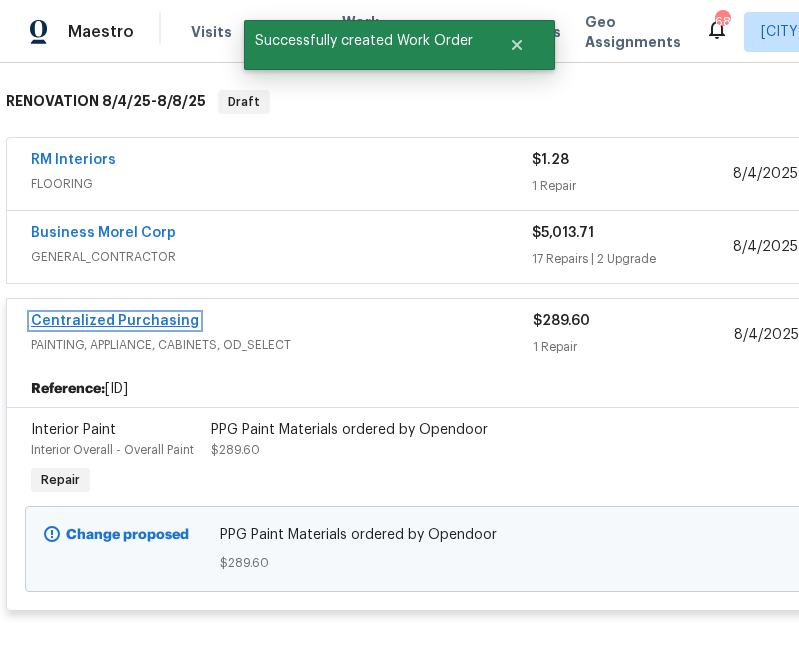 click on "Centralized Purchasing" at bounding box center (115, 321) 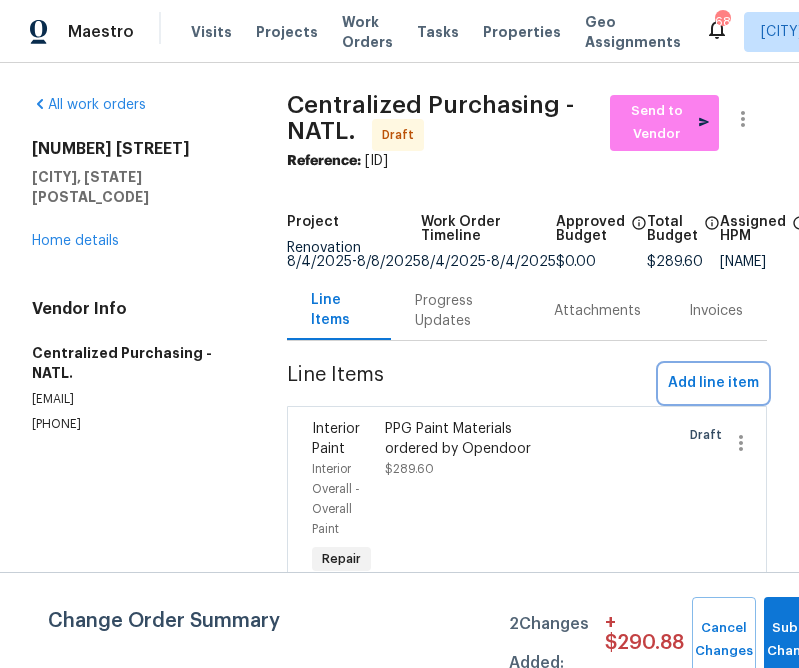 click on "Add line item" at bounding box center [713, 383] 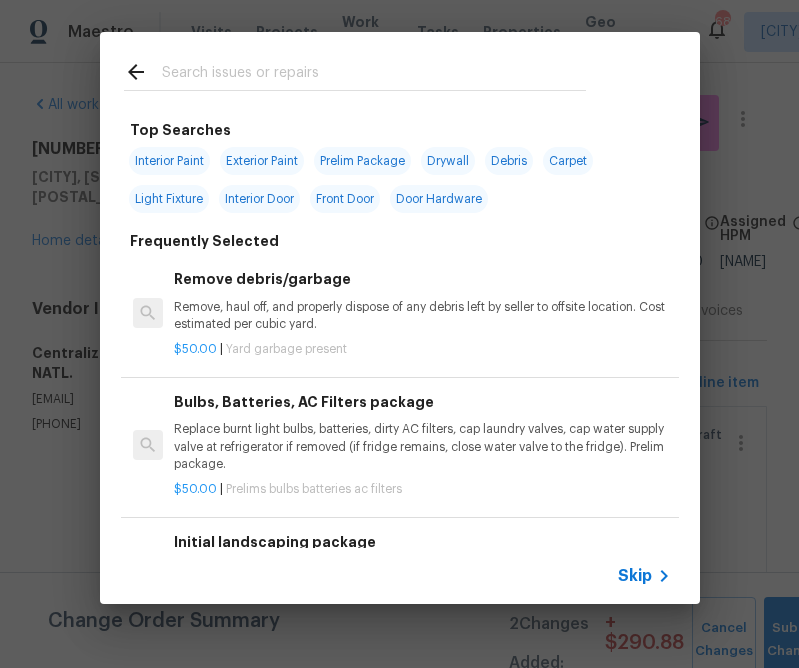 click on "Skip" at bounding box center (635, 576) 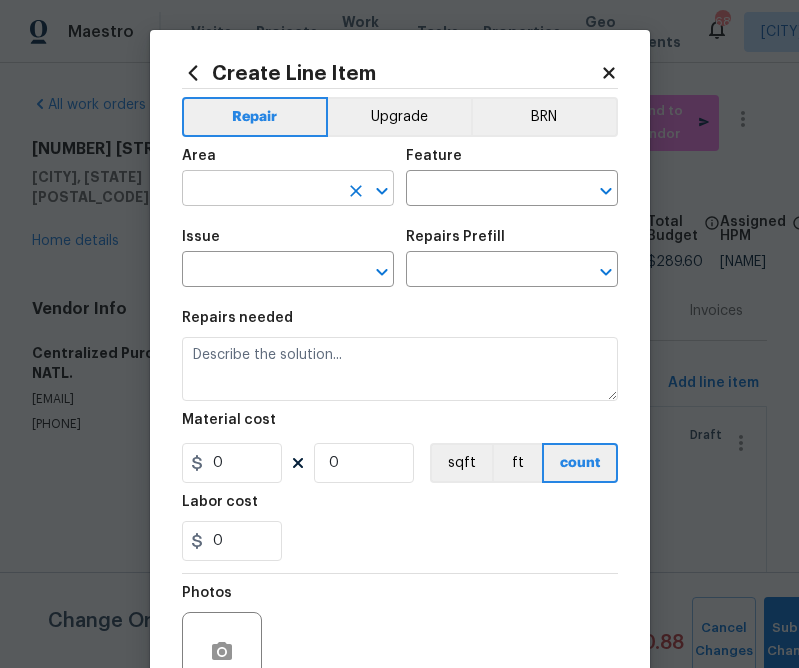 click at bounding box center [260, 190] 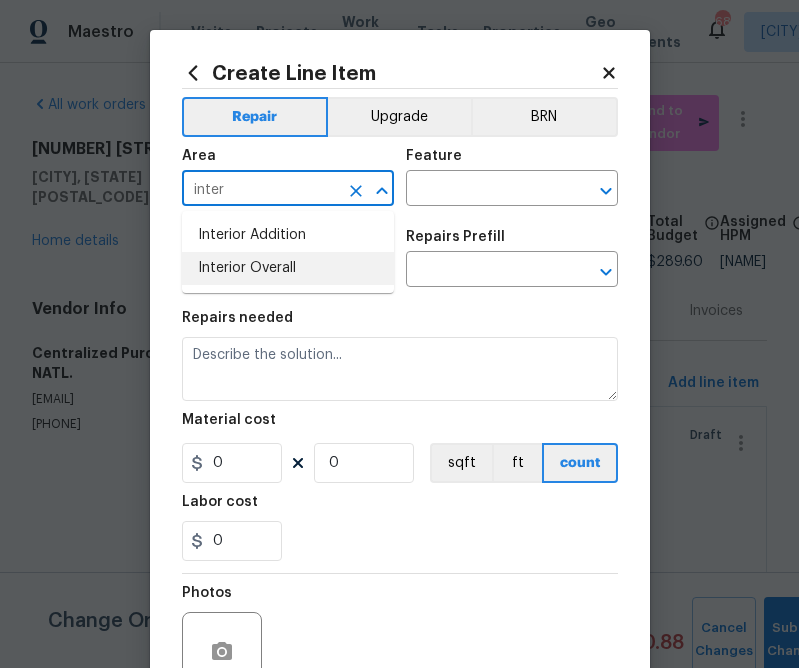 click on "Interior Overall" at bounding box center [288, 268] 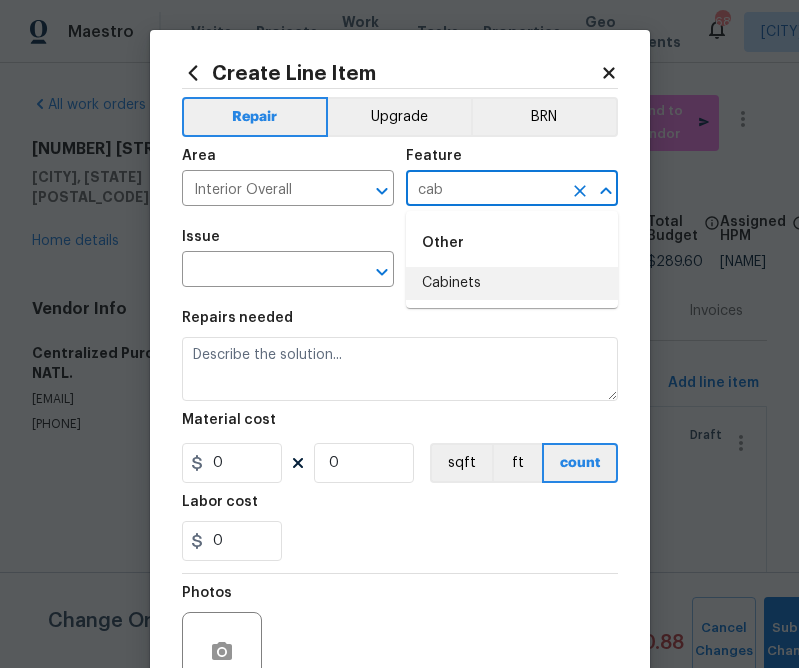 click on "Cabinets" at bounding box center [512, 283] 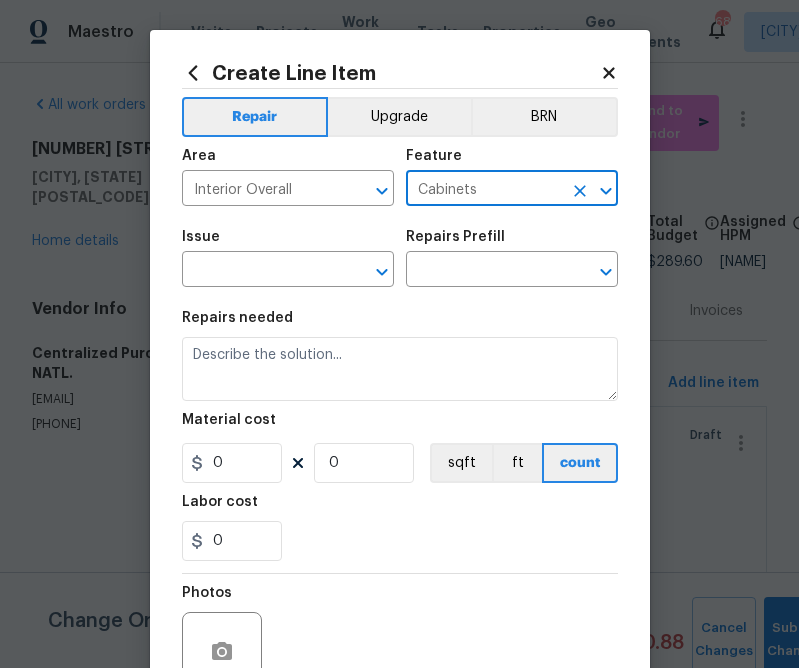 type on "Cabinets" 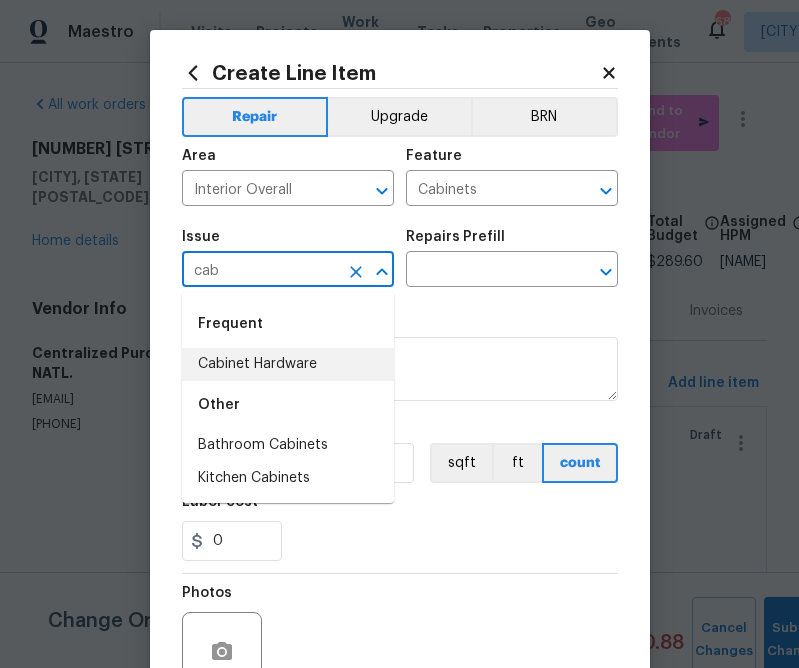 click on "Cabinet Hardware" at bounding box center [288, 364] 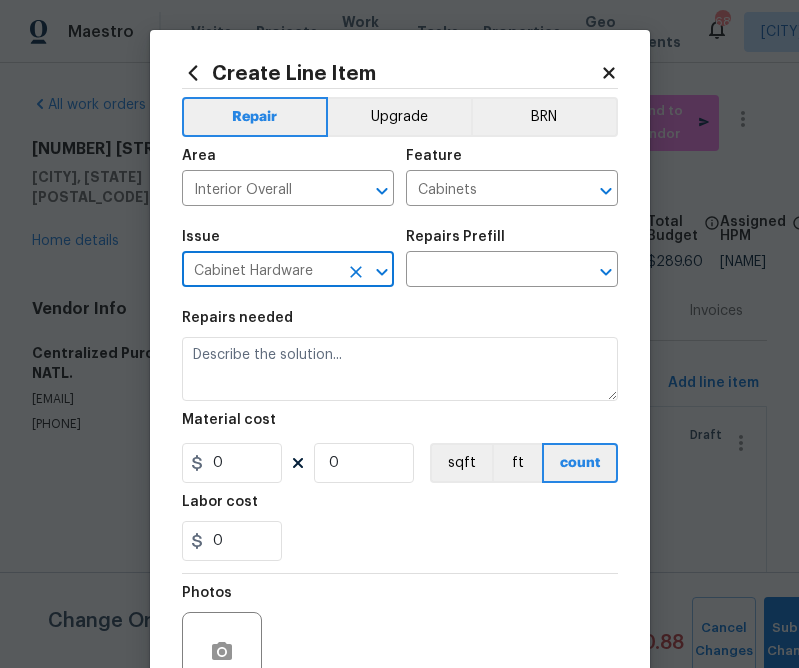 type on "Cabinet Hardware" 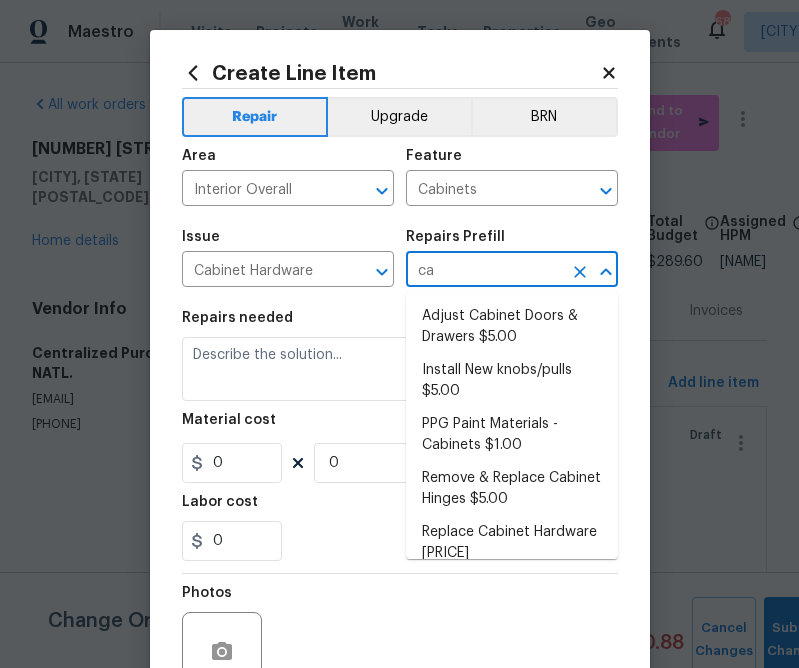 type on "cab" 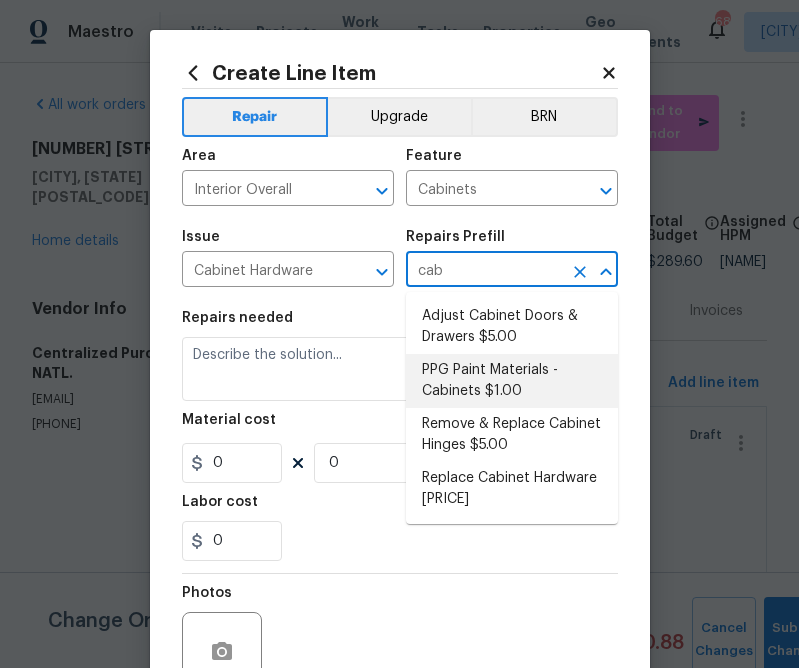 click on "PPG Paint Materials - Cabinets $1.00" at bounding box center (512, 381) 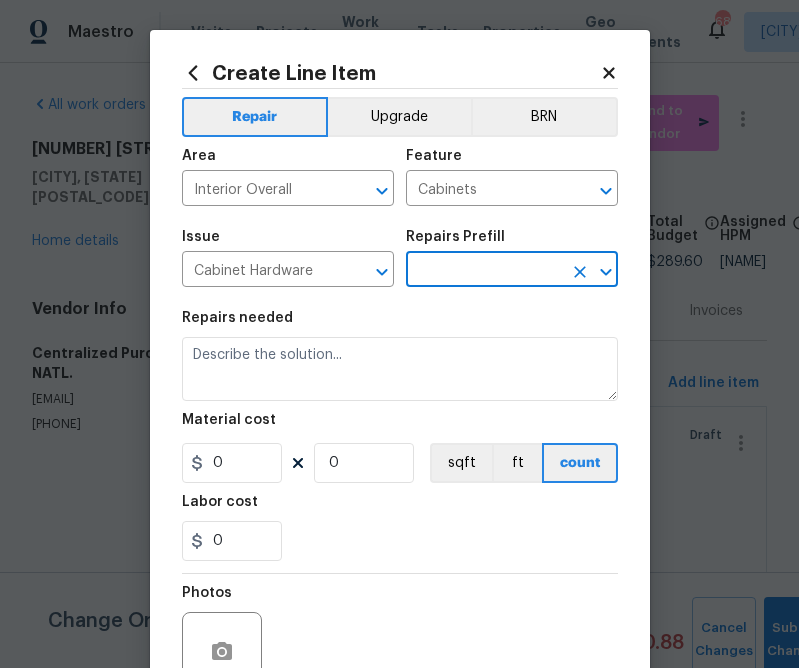 type on "PPG Paint Materials - Cabinets $1.00" 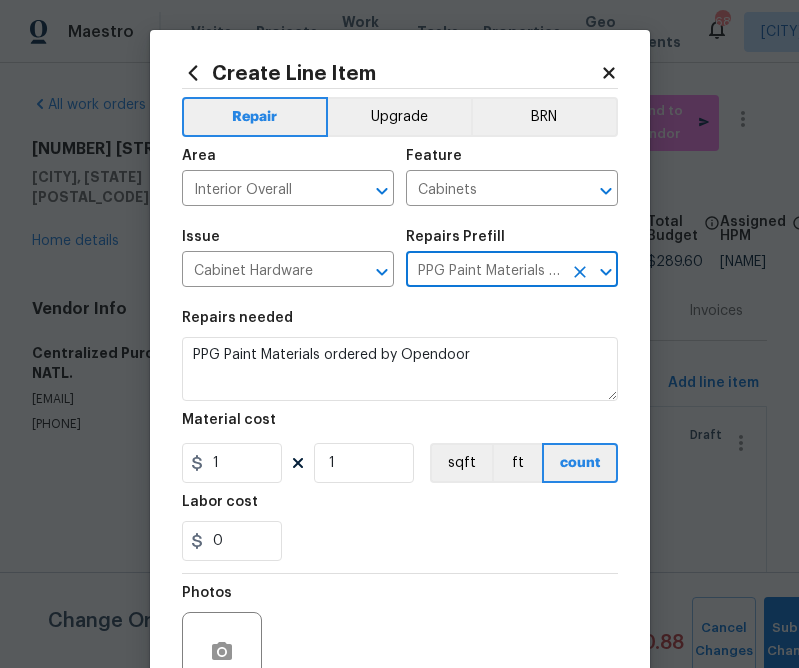 type on "PPG Paint Materials - Cabinets $1.00" 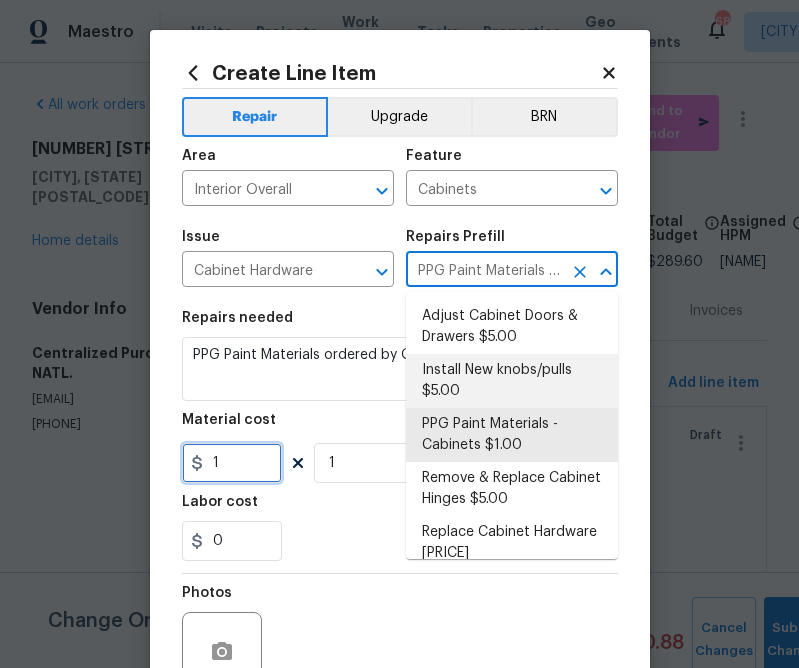 click on "1" at bounding box center (232, 463) 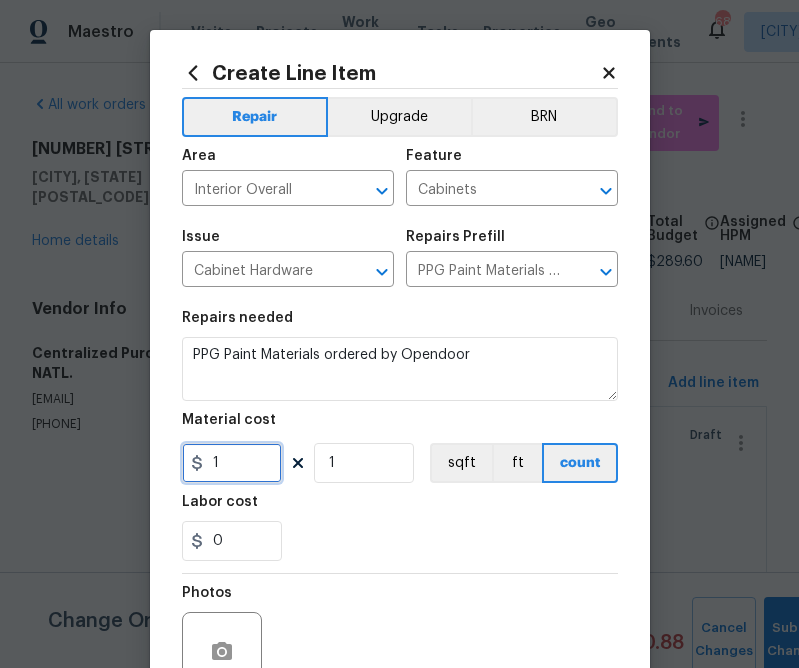 click on "1" at bounding box center [232, 463] 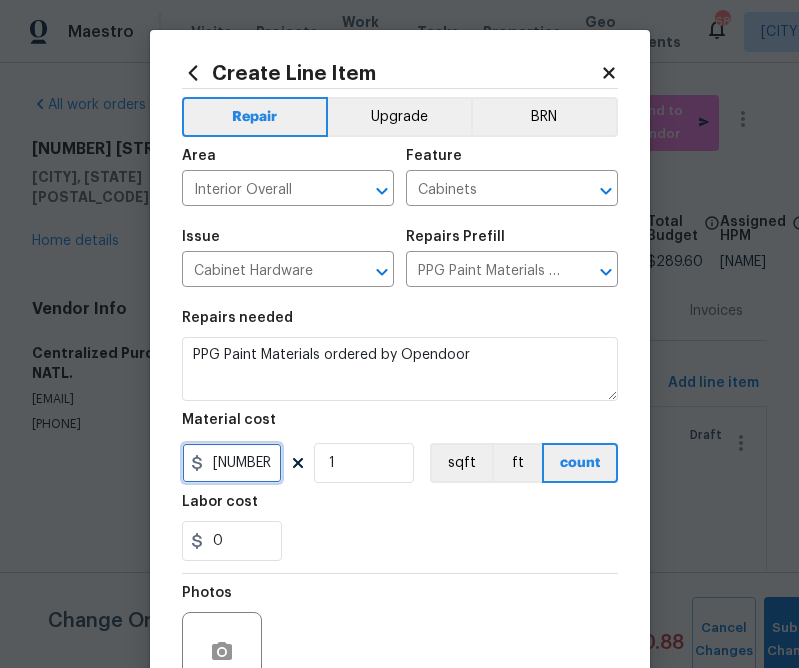 type on "[NUMBER]" 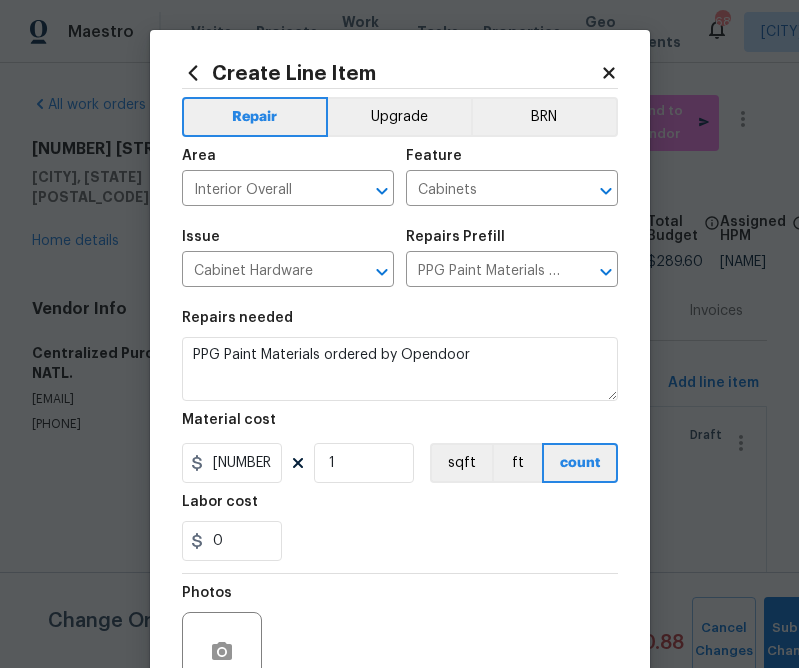 click on "Labor cost" at bounding box center (400, 508) 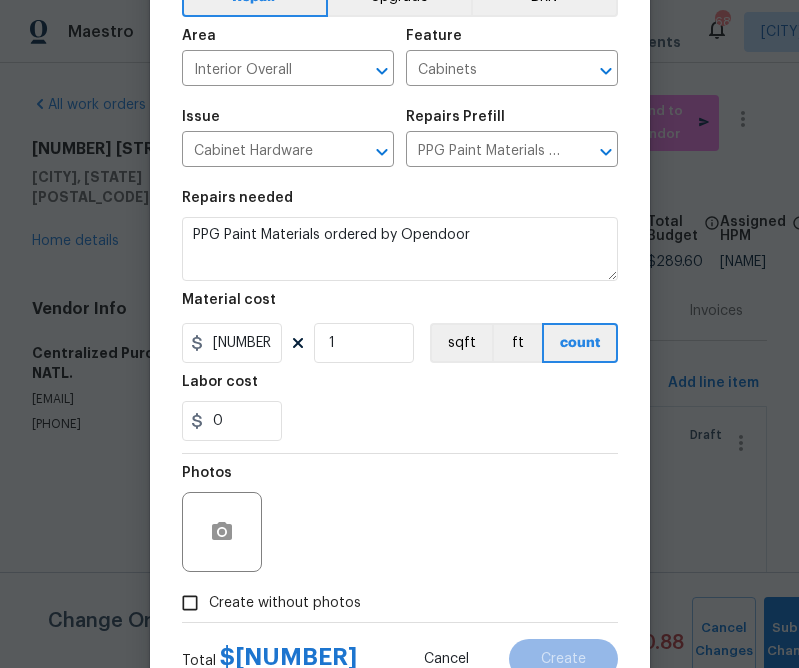 scroll, scrollTop: 128, scrollLeft: 0, axis: vertical 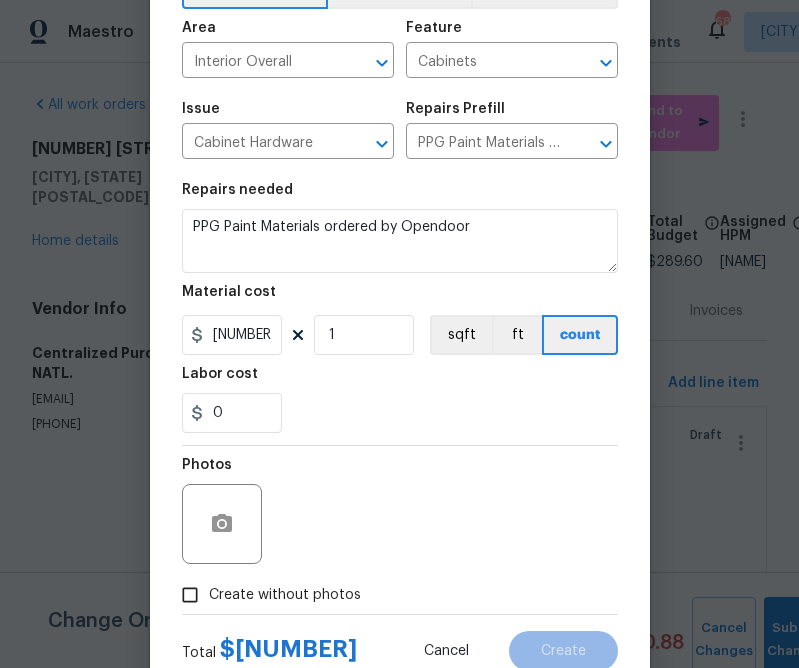 click on "Create without photos" at bounding box center [266, 595] 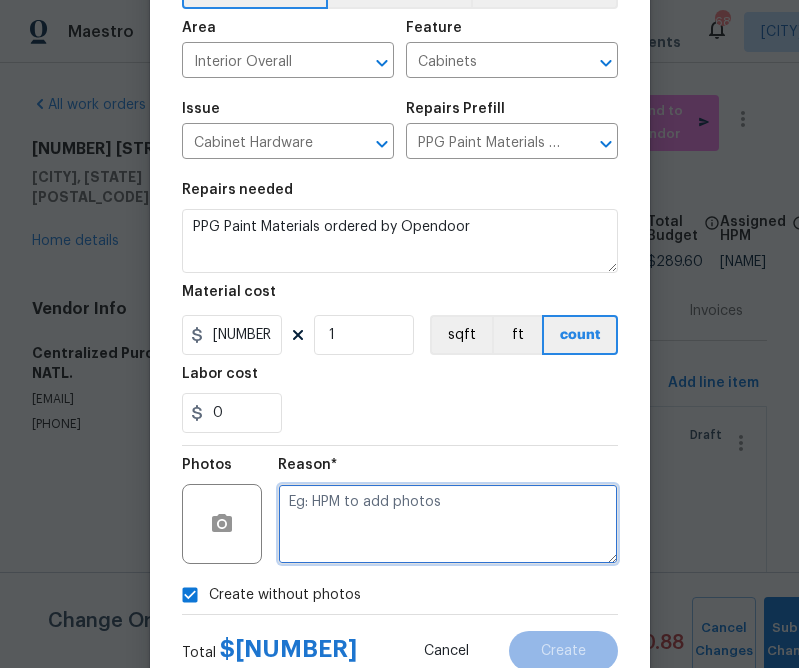 click at bounding box center [448, 524] 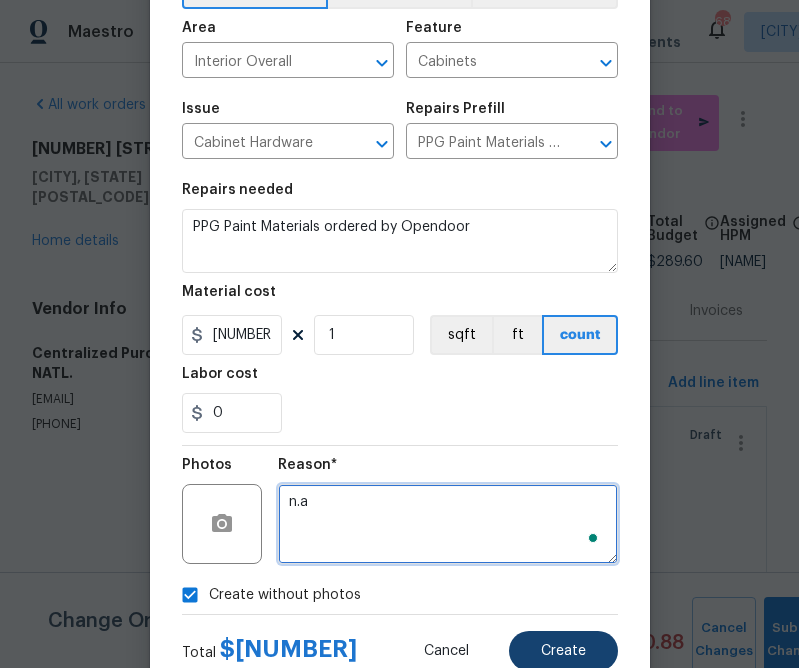 type on "n.a" 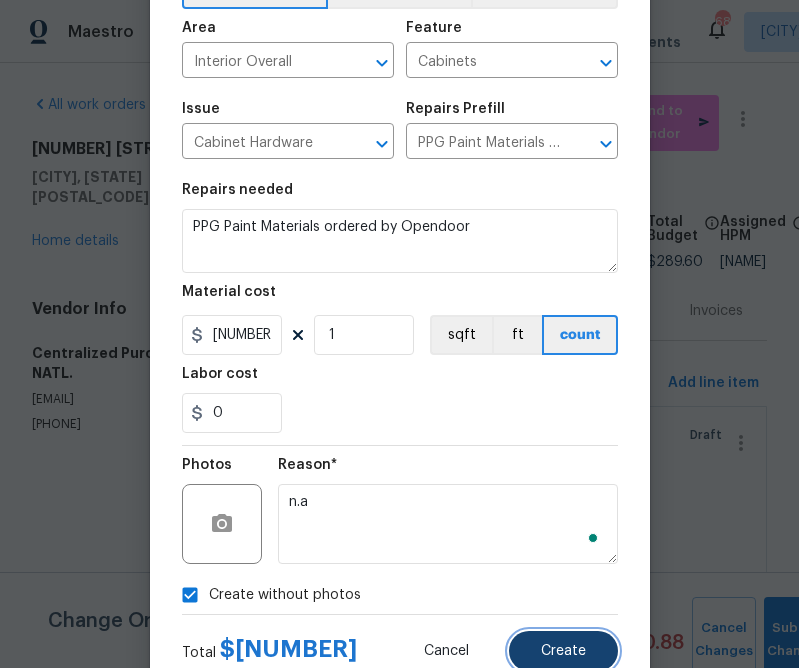 click on "Create" at bounding box center (563, 651) 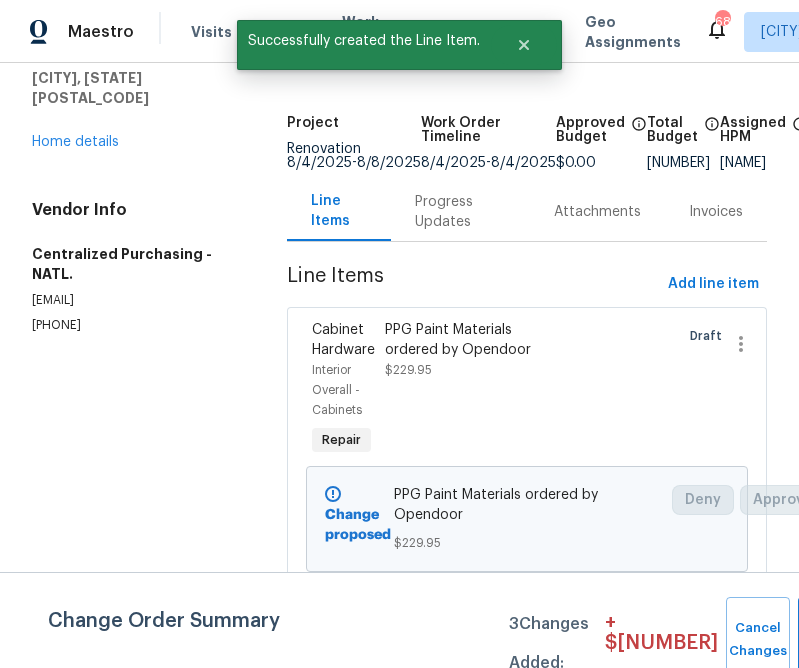scroll, scrollTop: 0, scrollLeft: 0, axis: both 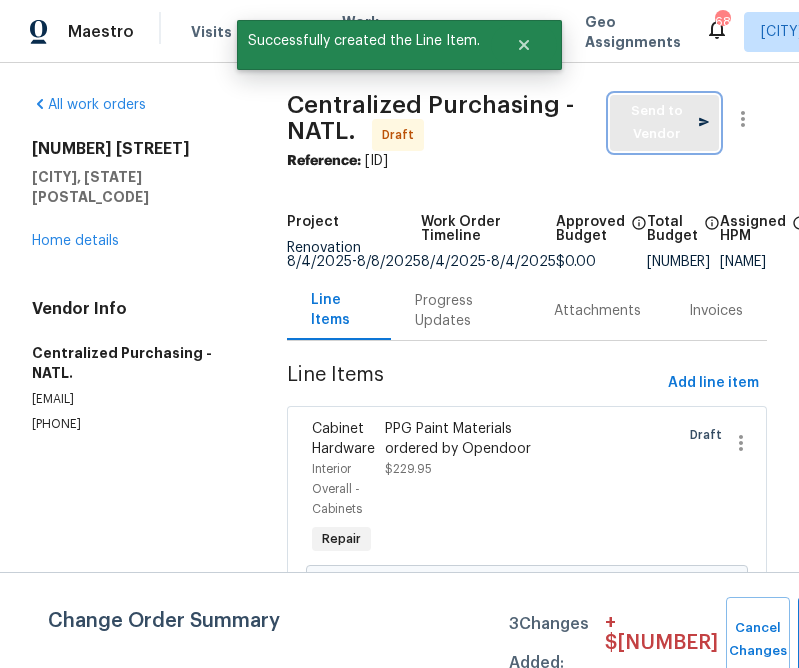 click on "Send to Vendor" at bounding box center [664, 123] 